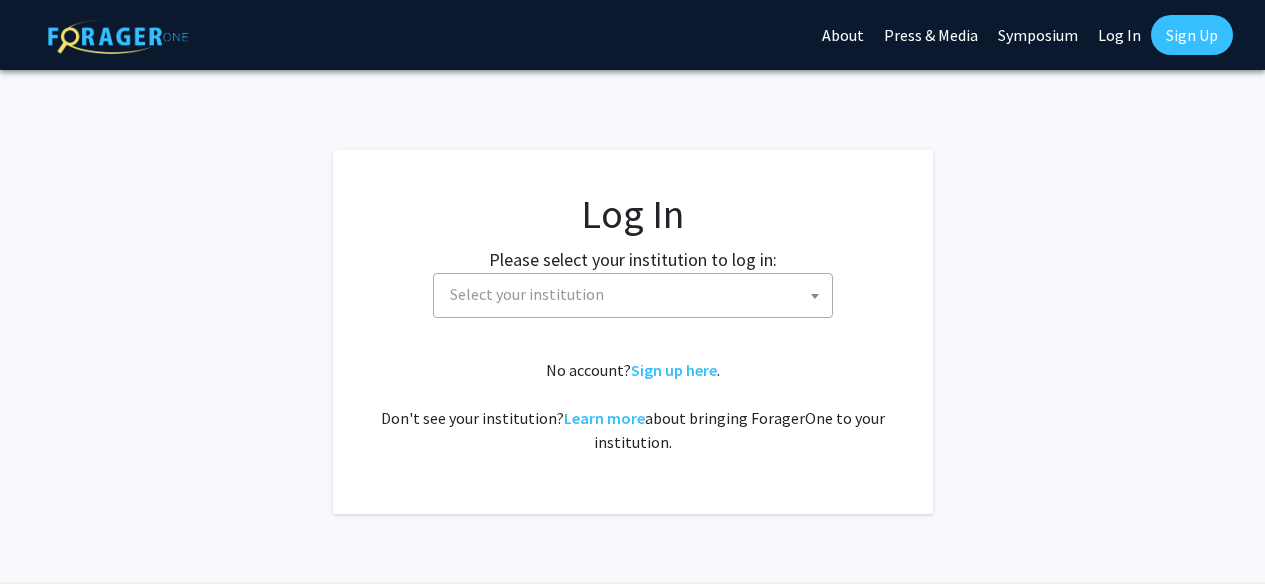 select 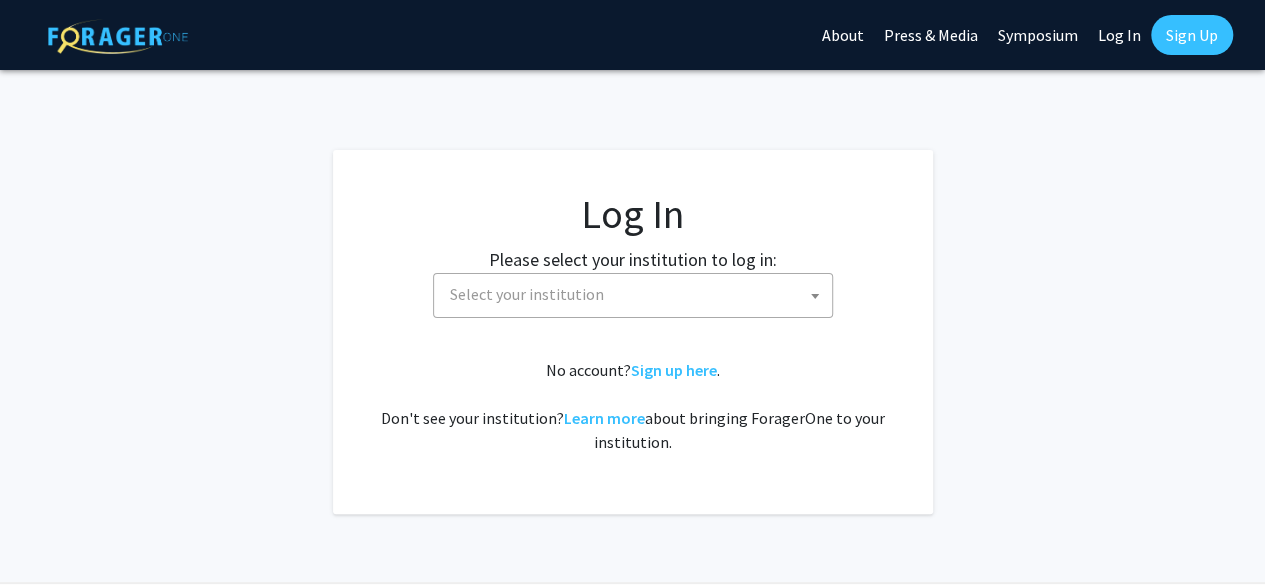 click 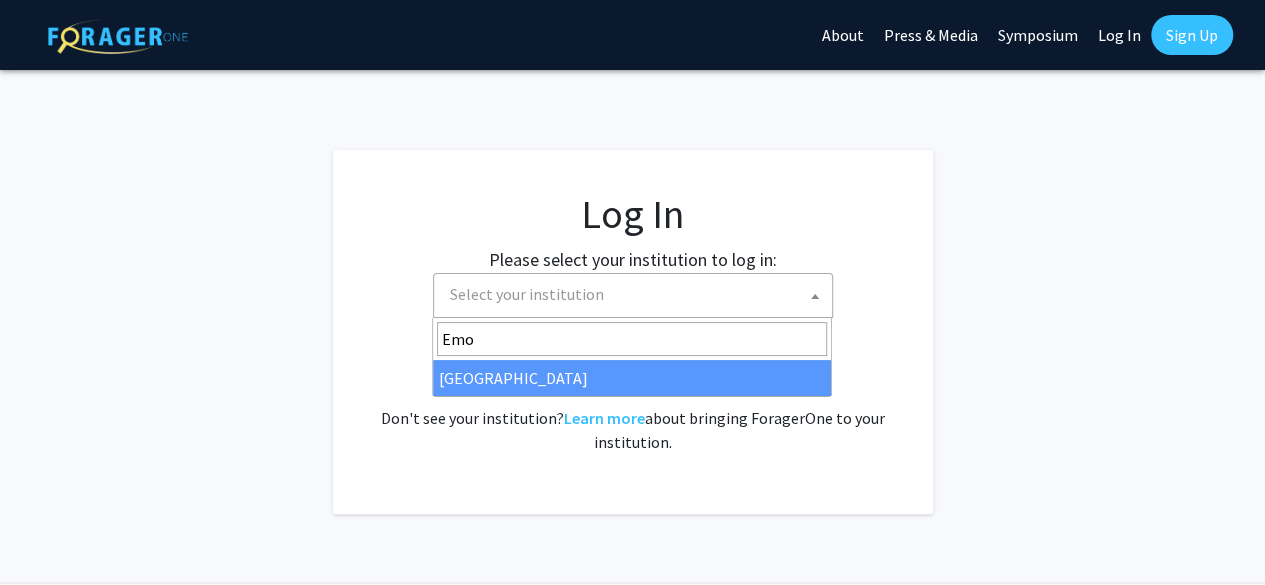 type on "Emo" 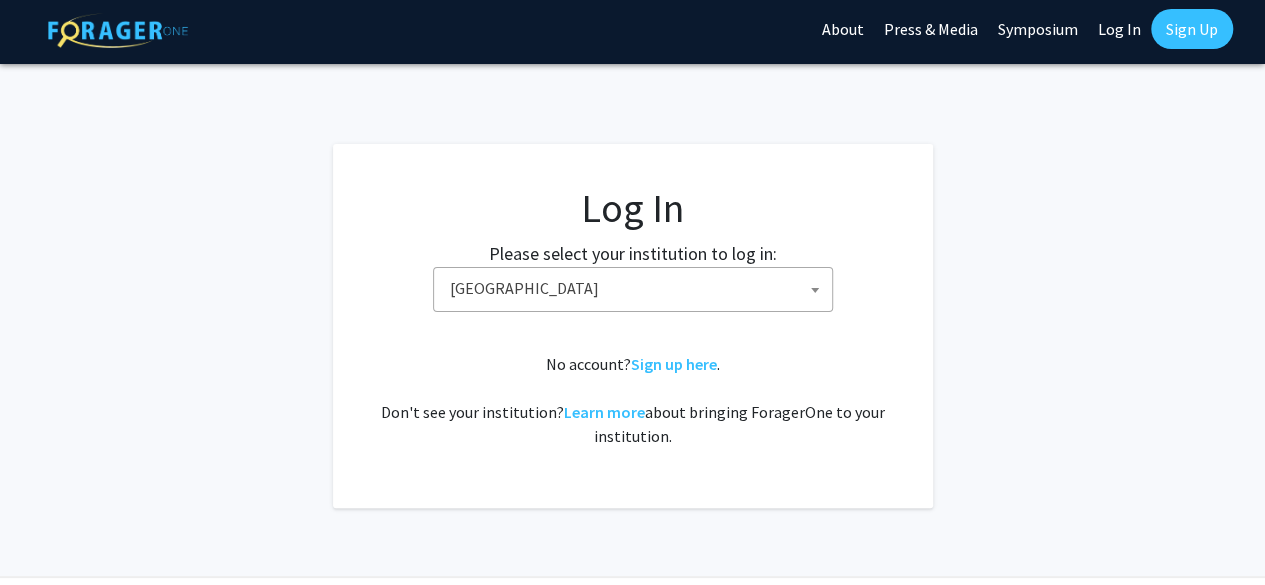 scroll, scrollTop: 68, scrollLeft: 0, axis: vertical 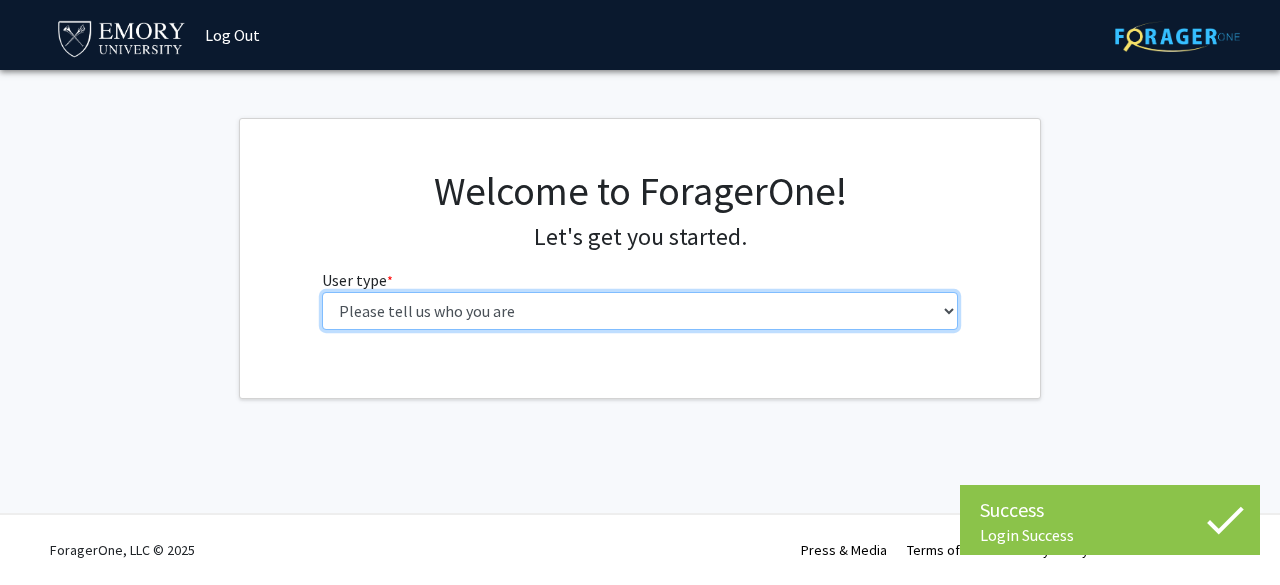 click on "Please tell us who you are  Undergraduate Student   Master's Student   Doctoral Candidate (PhD, MD, DMD, PharmD, etc.)   Postdoctoral Researcher / Research Staff / Medical Resident / Medical Fellow   Faculty   Administrative Staff" at bounding box center [640, 311] 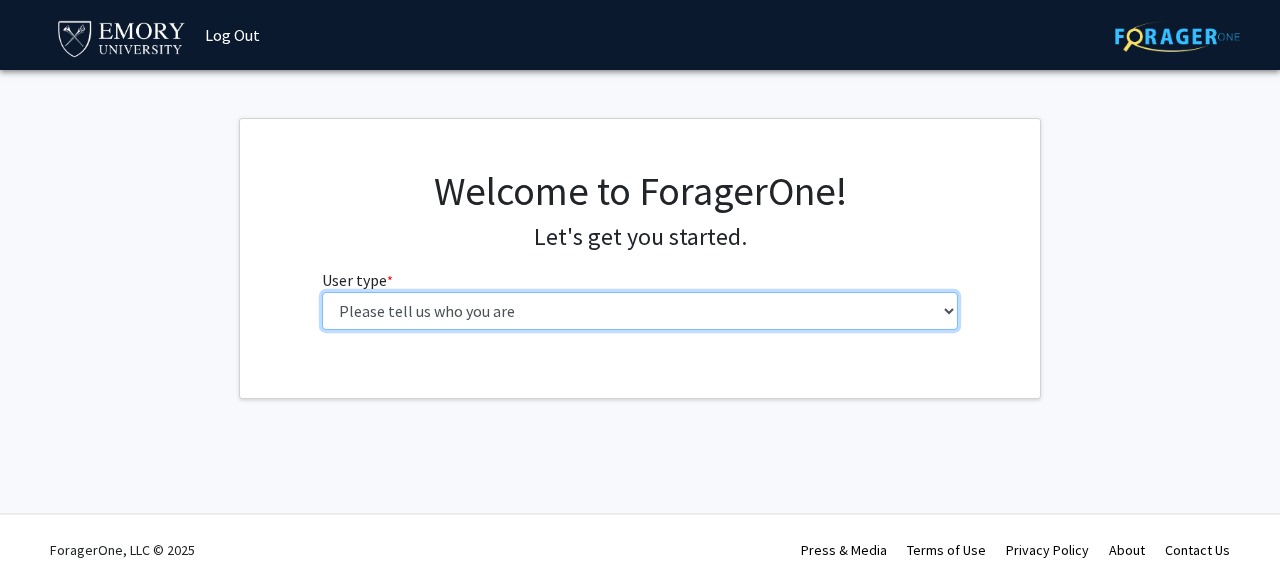select on "1: undergrad" 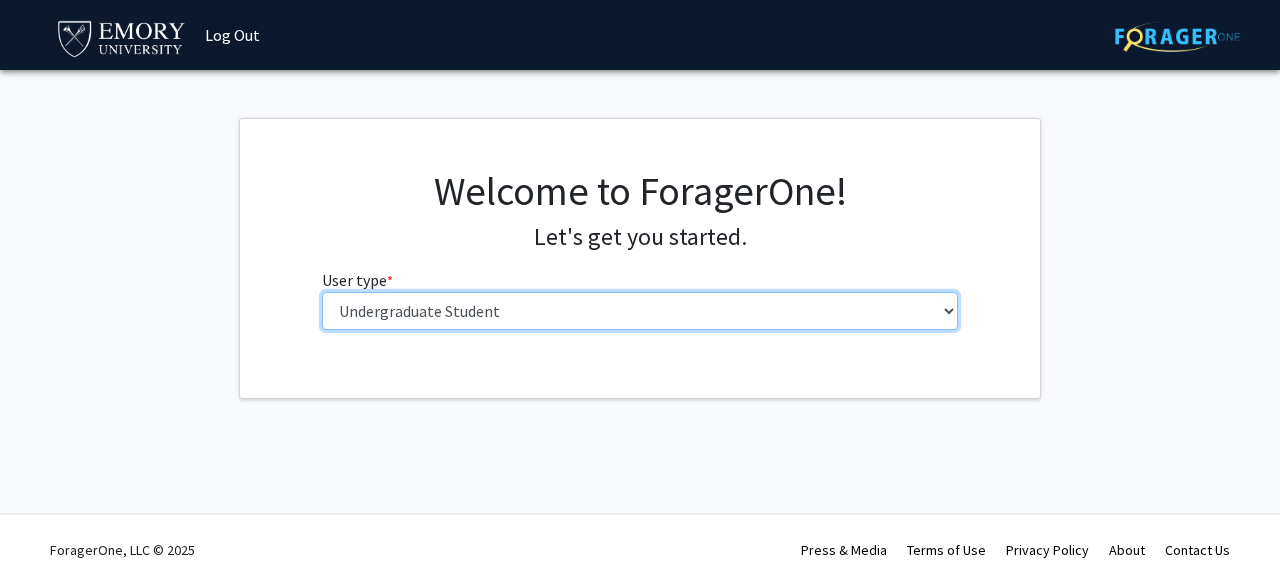 click on "Please tell us who you are  Undergraduate Student   Master's Student   Doctoral Candidate (PhD, MD, DMD, PharmD, etc.)   Postdoctoral Researcher / Research Staff / Medical Resident / Medical Fellow   Faculty   Administrative Staff" at bounding box center [640, 311] 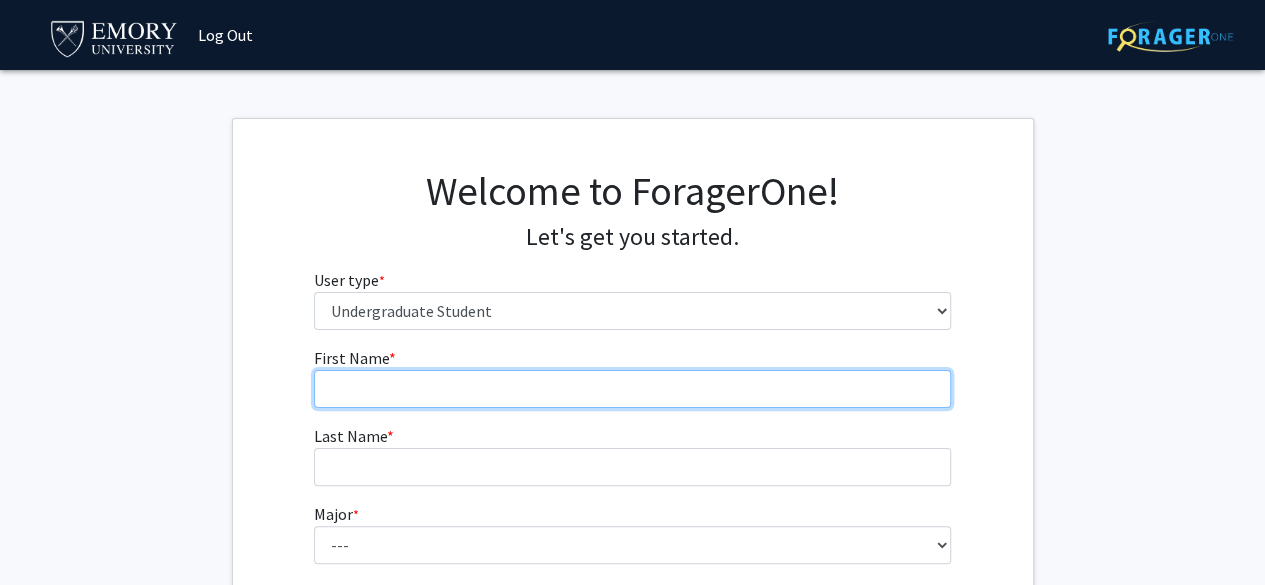 click on "First Name * required" at bounding box center [632, 389] 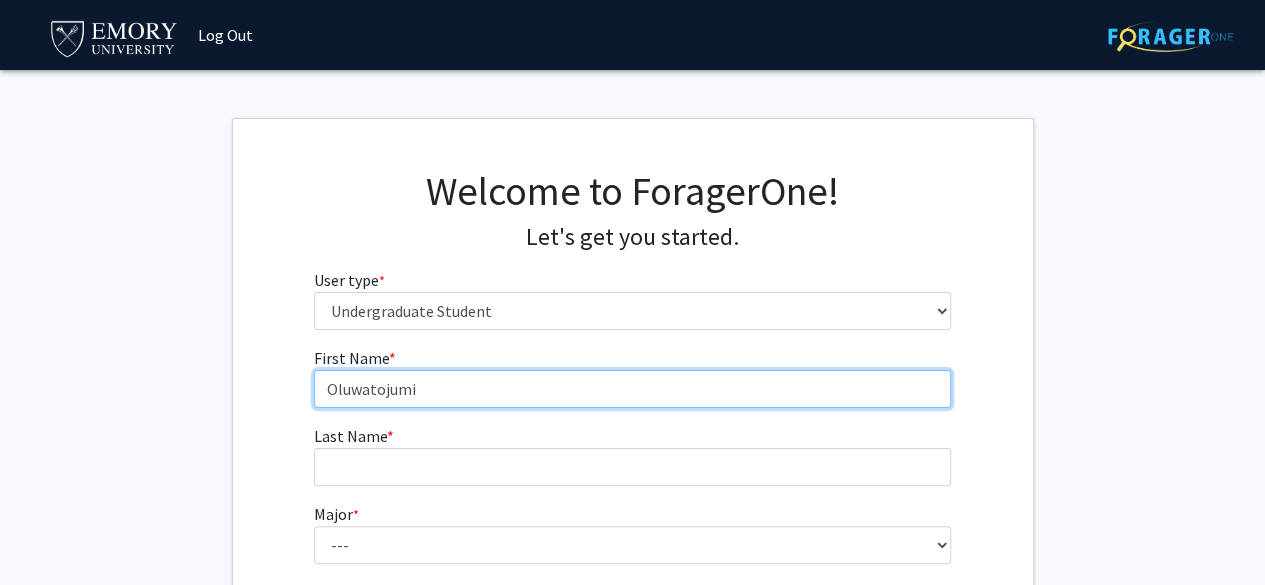 type on "Oluwatojumi" 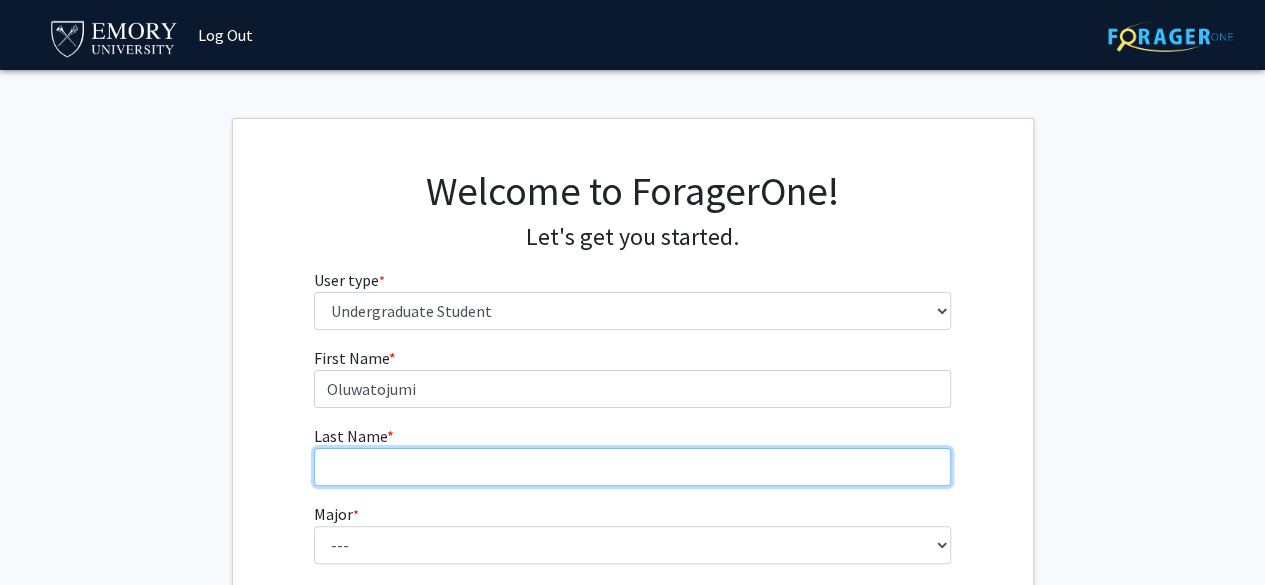 click on "Last Name * required" at bounding box center [632, 467] 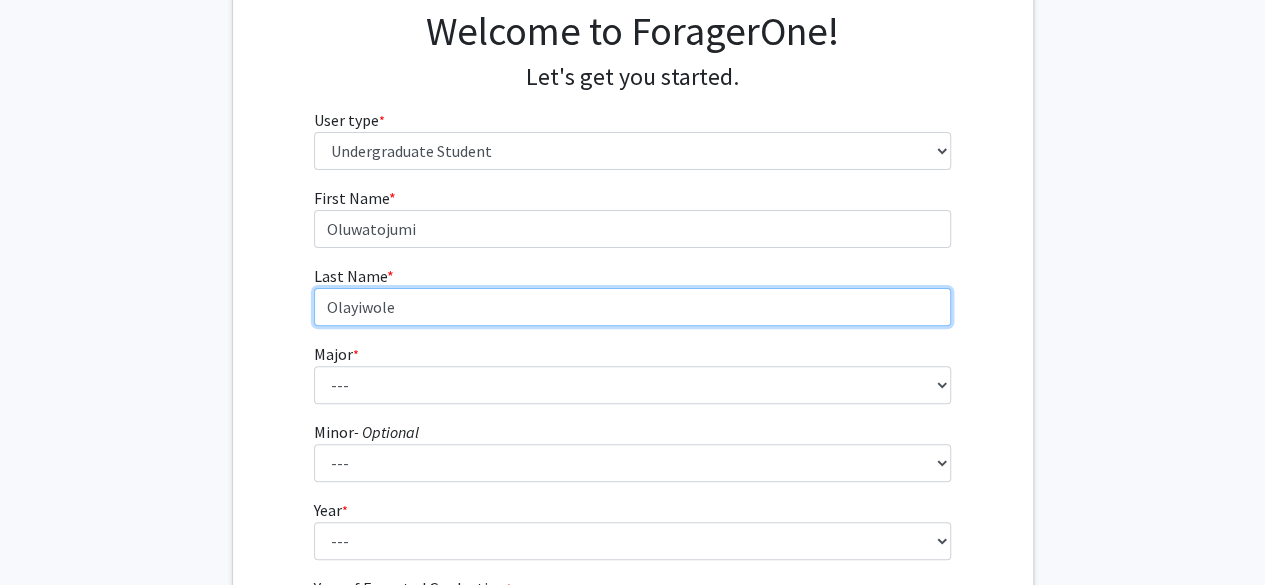 scroll, scrollTop: 170, scrollLeft: 0, axis: vertical 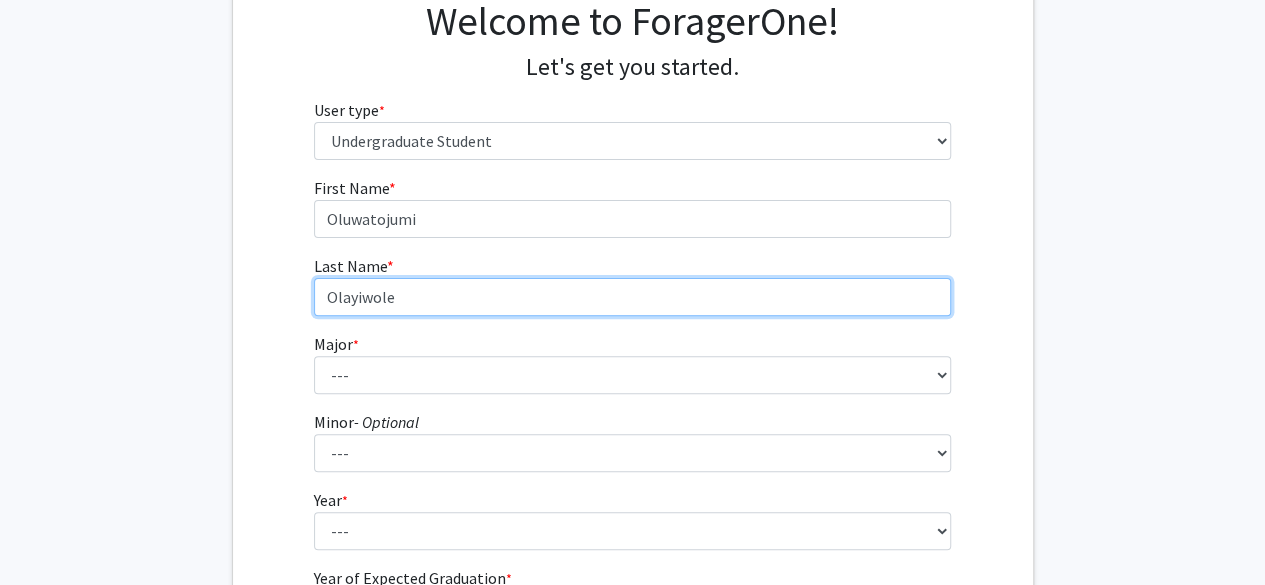 type on "Olayiwole" 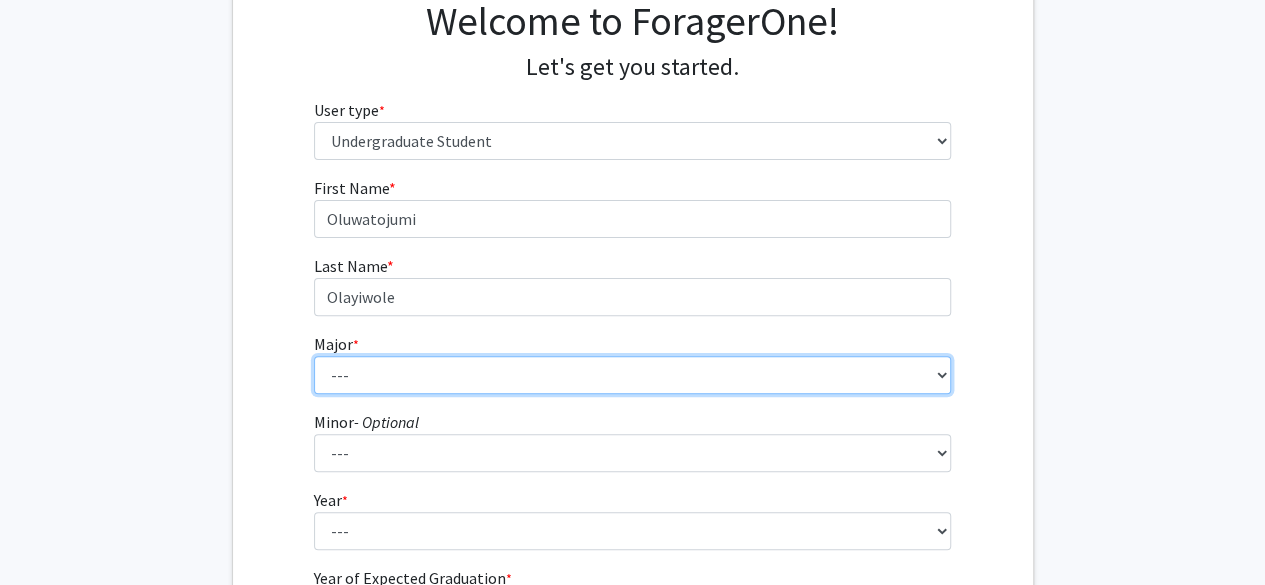 click on "---  Accounting   African American Studies   African Studies   American Studies   Analytic Consulting   Ancient Mediterranean Studies   Anthropology   Applied Mathematics   Arabic   Art History   Arts Management   Biology   Biophysics   Business Administration   Business and Society   Chemistry   Chinese Studies   Classical Civilization   Classics   Comparative Literature   Computer Science   Dance and Movement Studies   East Asian Studies   Economics   Engineering   Engineering Sciences   English   English and Creative Writing   Entrepreneurship   Environment and Sustainability Management   Environmental Sciences   Film and Media   Film and Media Management   Finance   French   German Studies   Greek   Health Innovation   History   Human Health   Information Systems and Operations Management   Integrated Visual Arts   Interdisciplinary Studies in Society and Culture   International Business   International Studies   Italian Studies   Japanese   Jewish Studies   Latin   Latin American and Caribbean Studies" at bounding box center [632, 375] 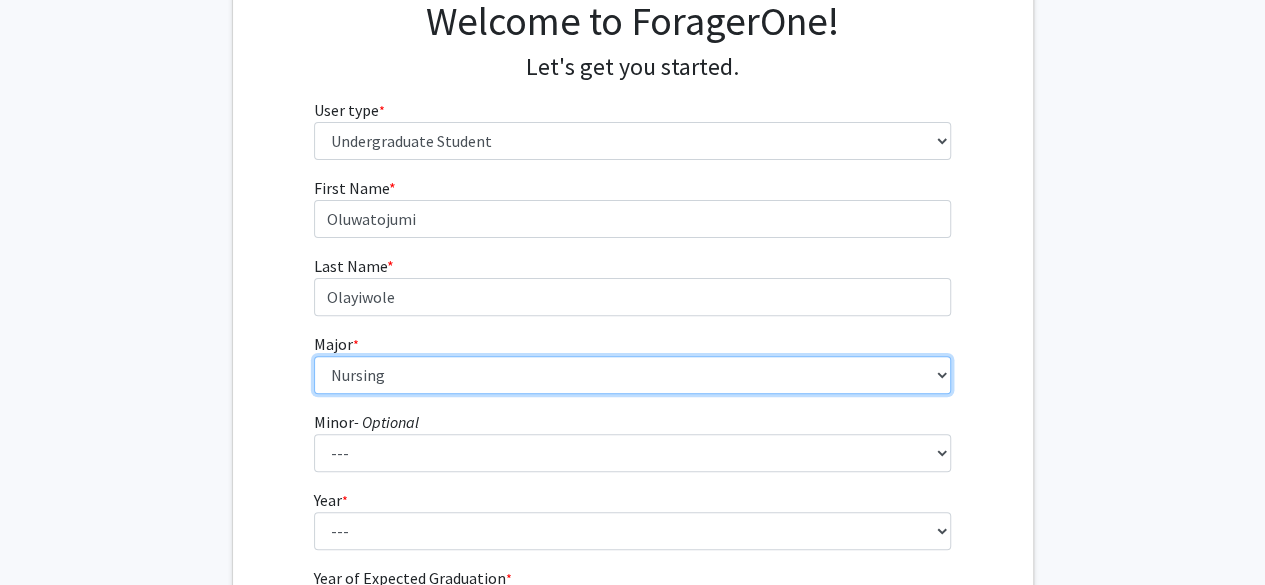 click on "---  Accounting   African American Studies   African Studies   American Studies   Analytic Consulting   Ancient Mediterranean Studies   Anthropology   Applied Mathematics   Arabic   Art History   Arts Management   Biology   Biophysics   Business Administration   Business and Society   Chemistry   Chinese Studies   Classical Civilization   Classics   Comparative Literature   Computer Science   Dance and Movement Studies   East Asian Studies   Economics   Engineering   Engineering Sciences   English   English and Creative Writing   Entrepreneurship   Environment and Sustainability Management   Environmental Sciences   Film and Media   Film and Media Management   Finance   French   German Studies   Greek   Health Innovation   History   Human Health   Information Systems and Operations Management   Integrated Visual Arts   Interdisciplinary Studies in Society and Culture   International Business   International Studies   Italian Studies   Japanese   Jewish Studies   Latin   Latin American and Caribbean Studies" at bounding box center (632, 375) 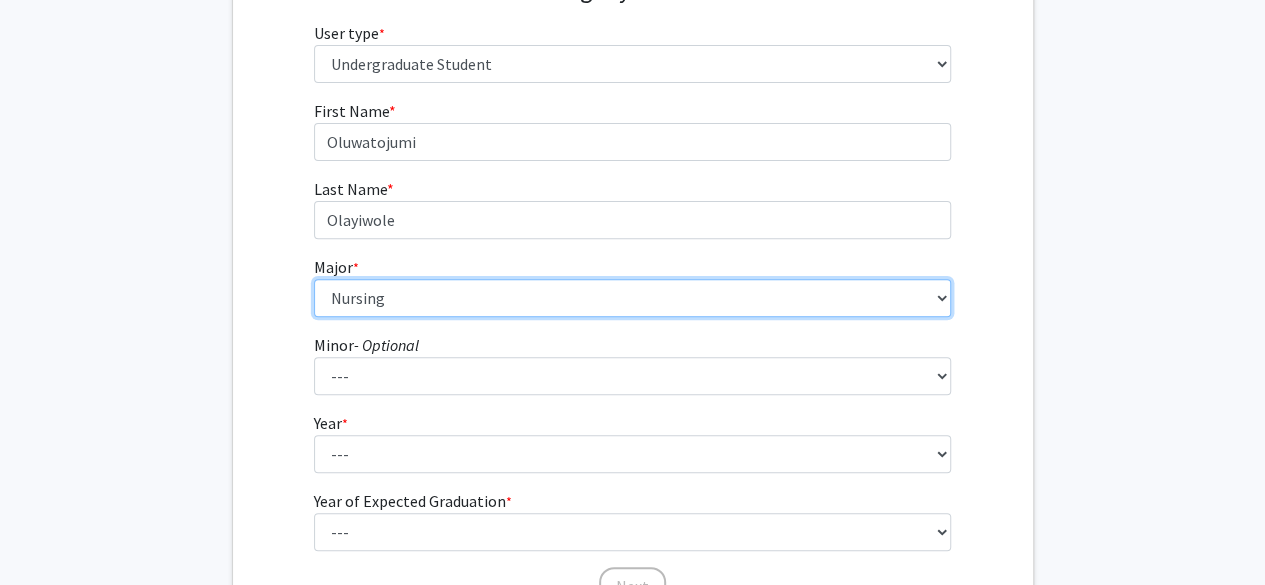 scroll, scrollTop: 260, scrollLeft: 0, axis: vertical 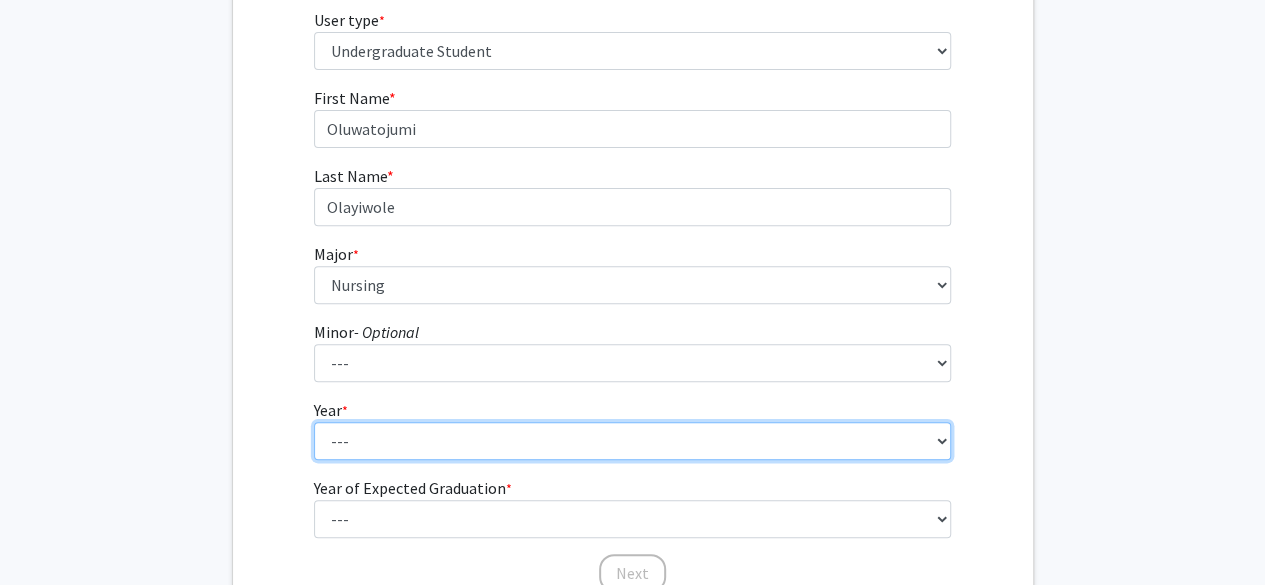 click on "---  First-year   Sophomore   Junior   Senior   Postbaccalaureate Certificate" at bounding box center (632, 441) 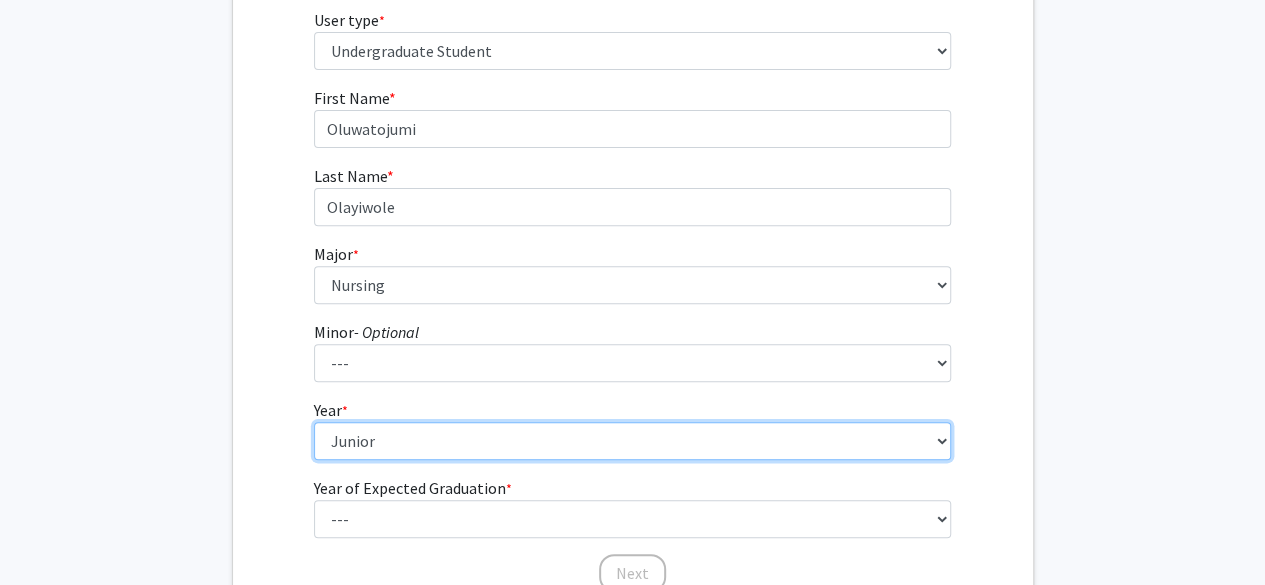 click on "---  First-year   Sophomore   Junior   Senior   Postbaccalaureate Certificate" at bounding box center (632, 441) 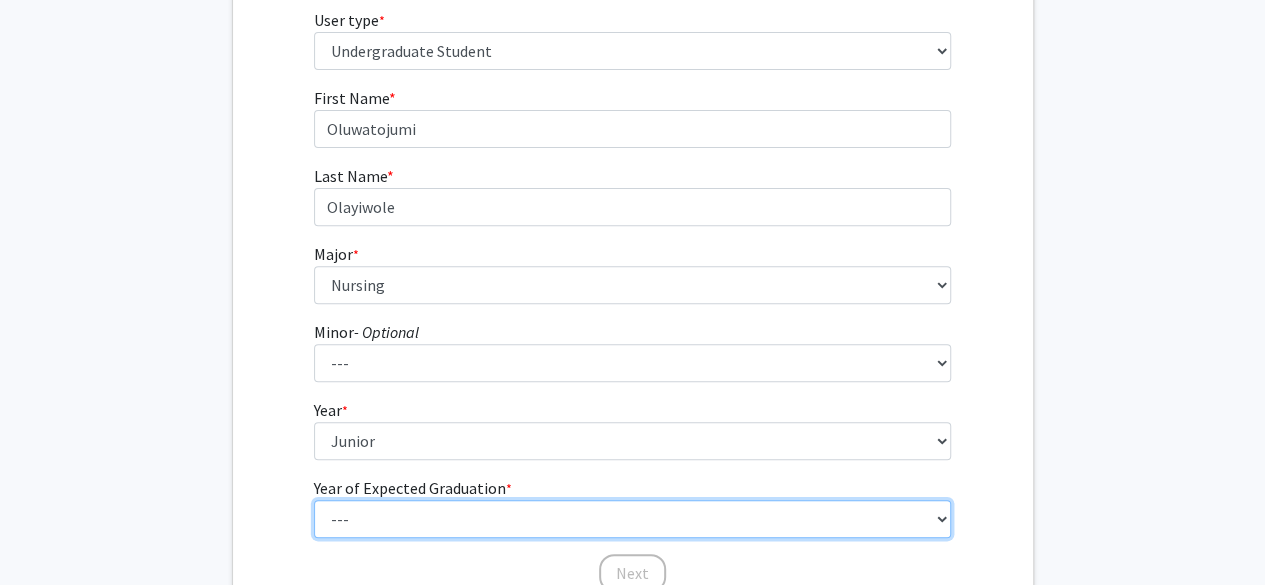 click on "---  2025   2026   2027   2028   2029   2030   2031   2032   2033   2034" at bounding box center [632, 519] 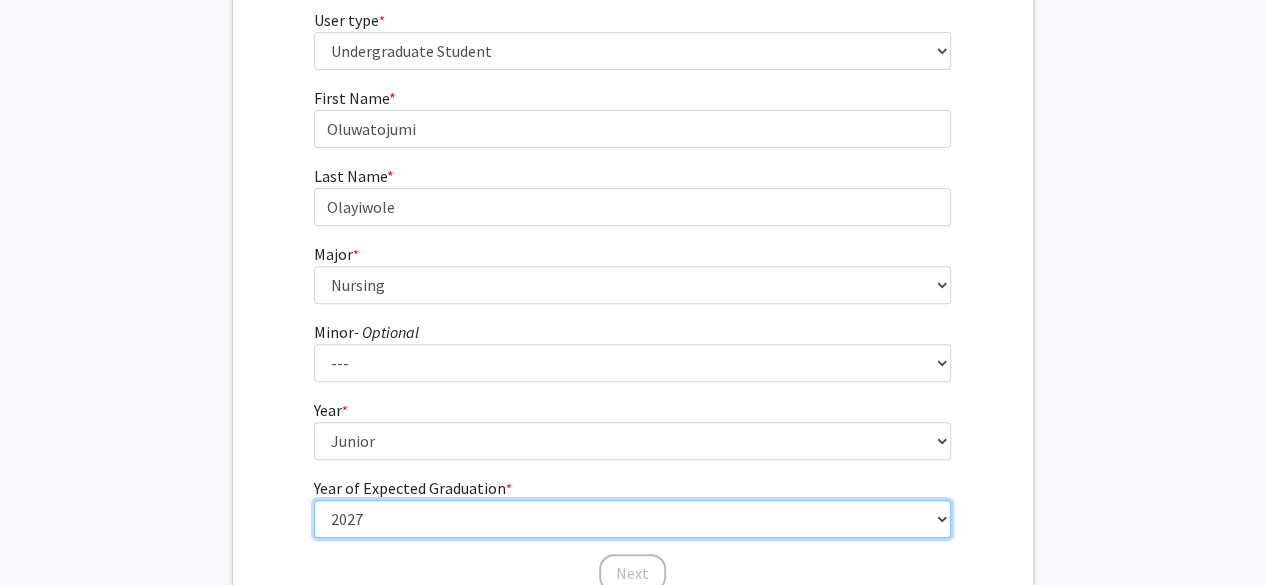 click on "---  2025   2026   2027   2028   2029   2030   2031   2032   2033   2034" at bounding box center (632, 519) 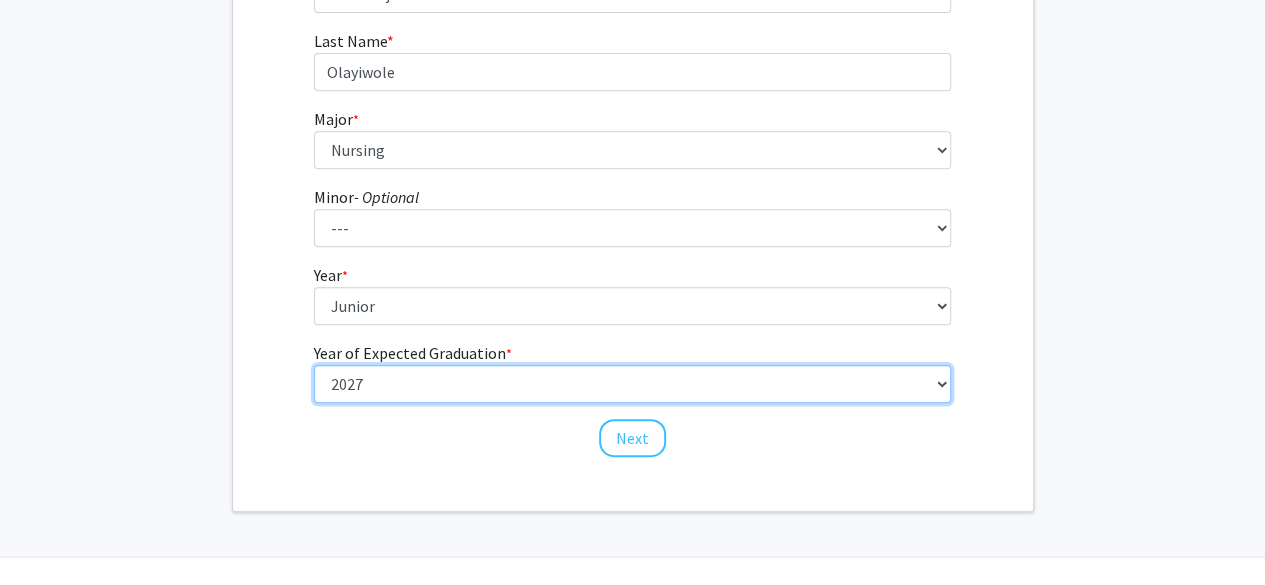 scroll, scrollTop: 396, scrollLeft: 0, axis: vertical 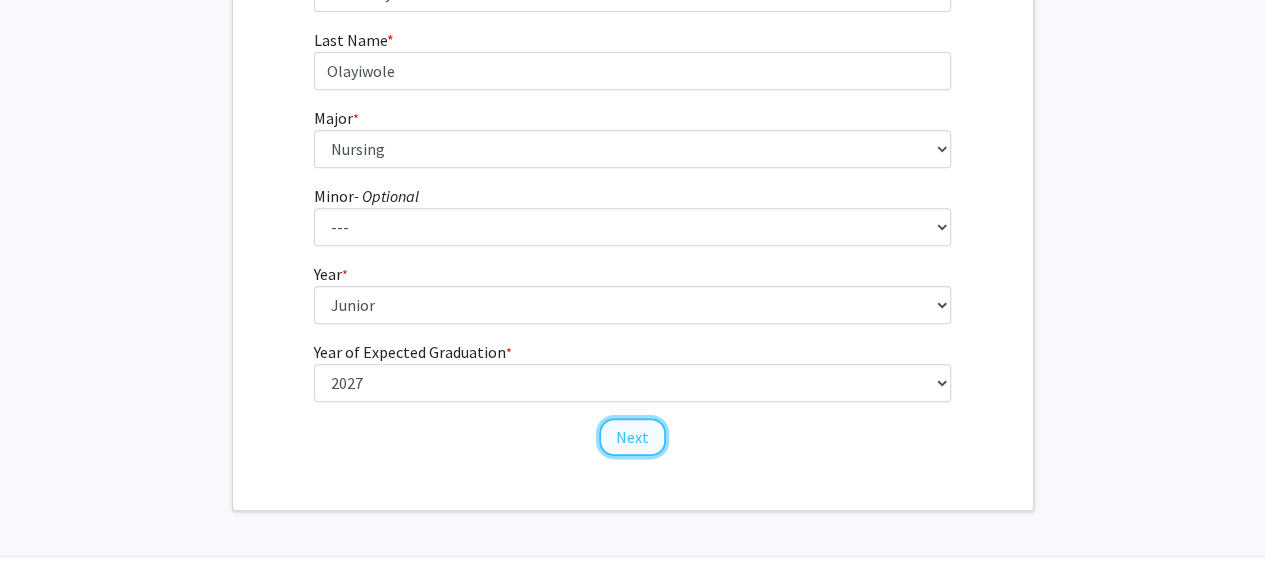 click on "Next" 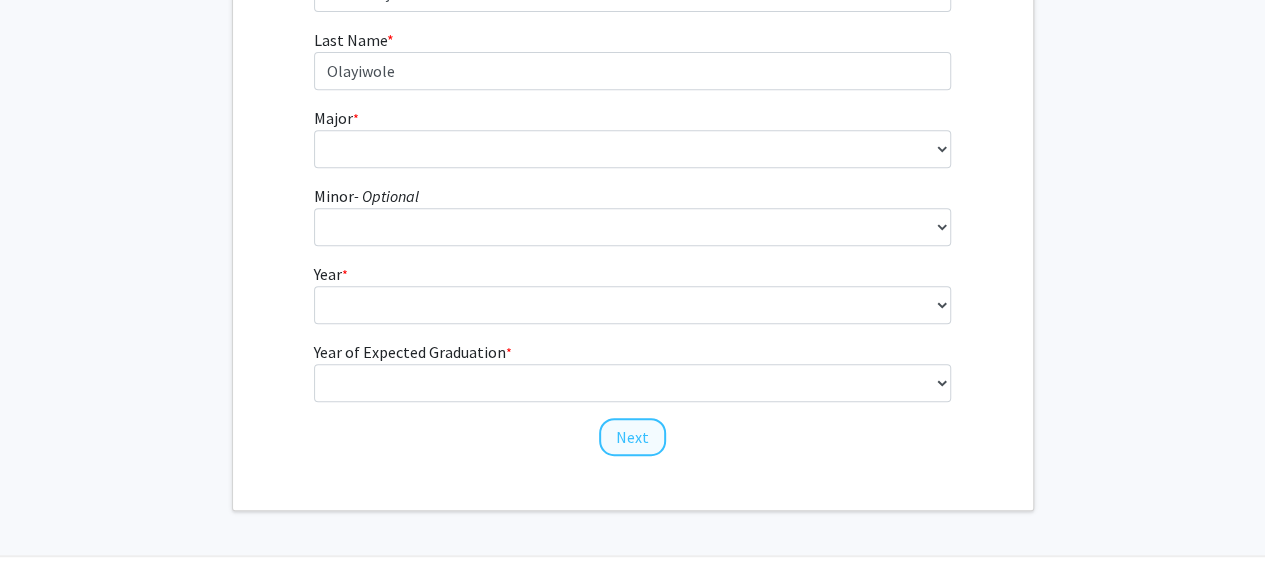 scroll, scrollTop: 0, scrollLeft: 0, axis: both 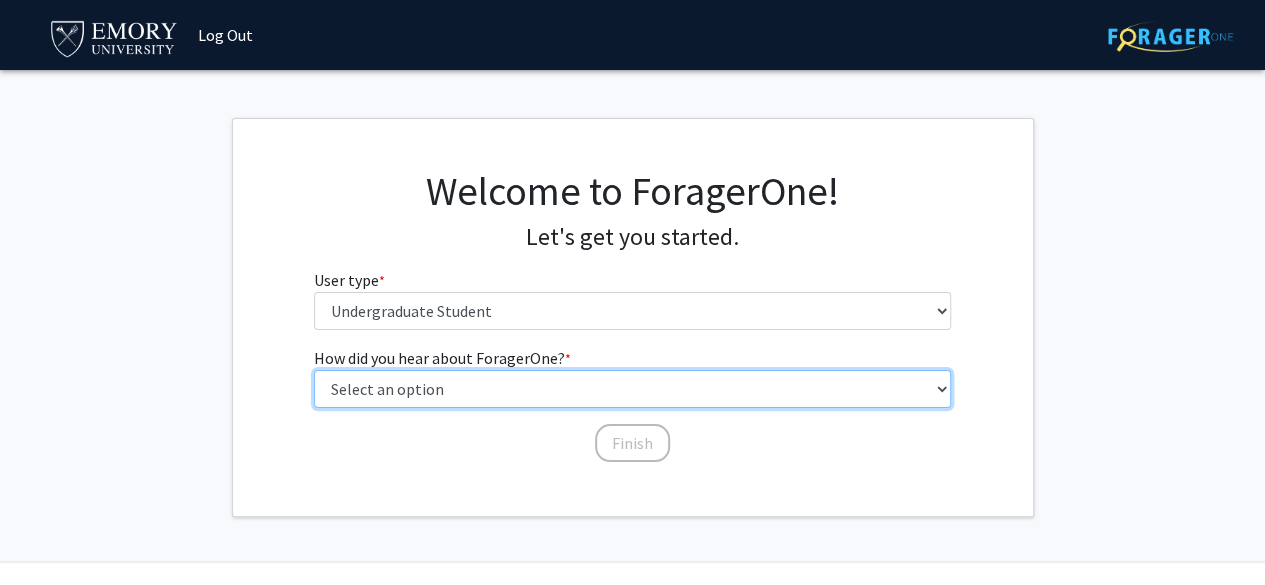 click on "Select an option  Peer/student recommendation   Faculty/staff recommendation   University website   University email or newsletter   Other" at bounding box center [632, 389] 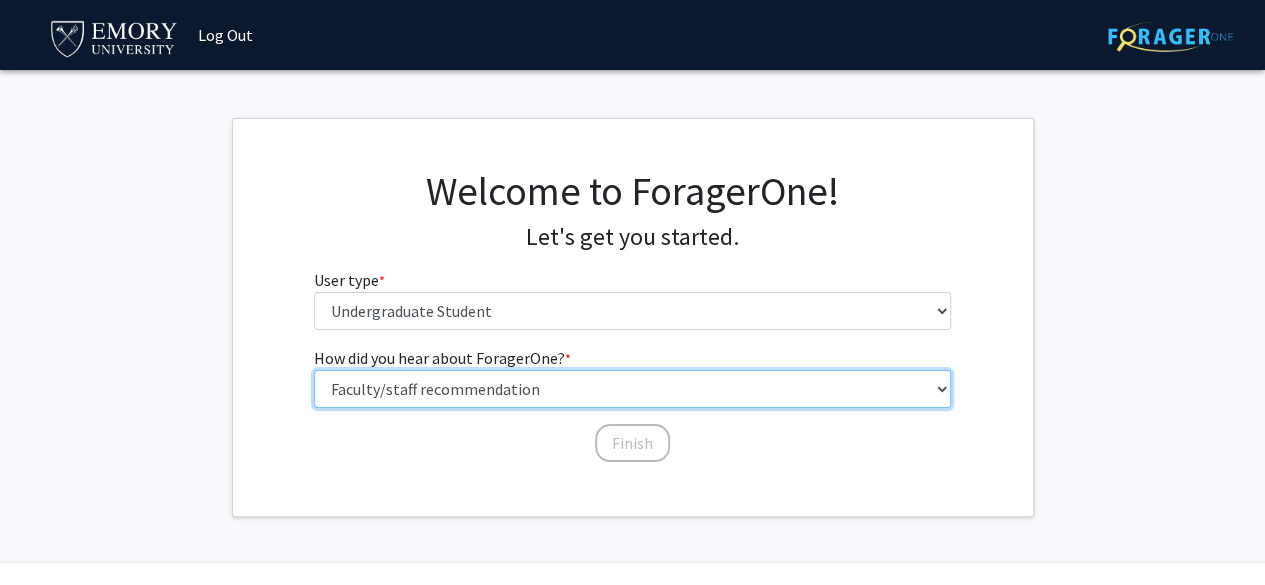 click on "Select an option  Peer/student recommendation   Faculty/staff recommendation   University website   University email or newsletter   Other" at bounding box center (632, 389) 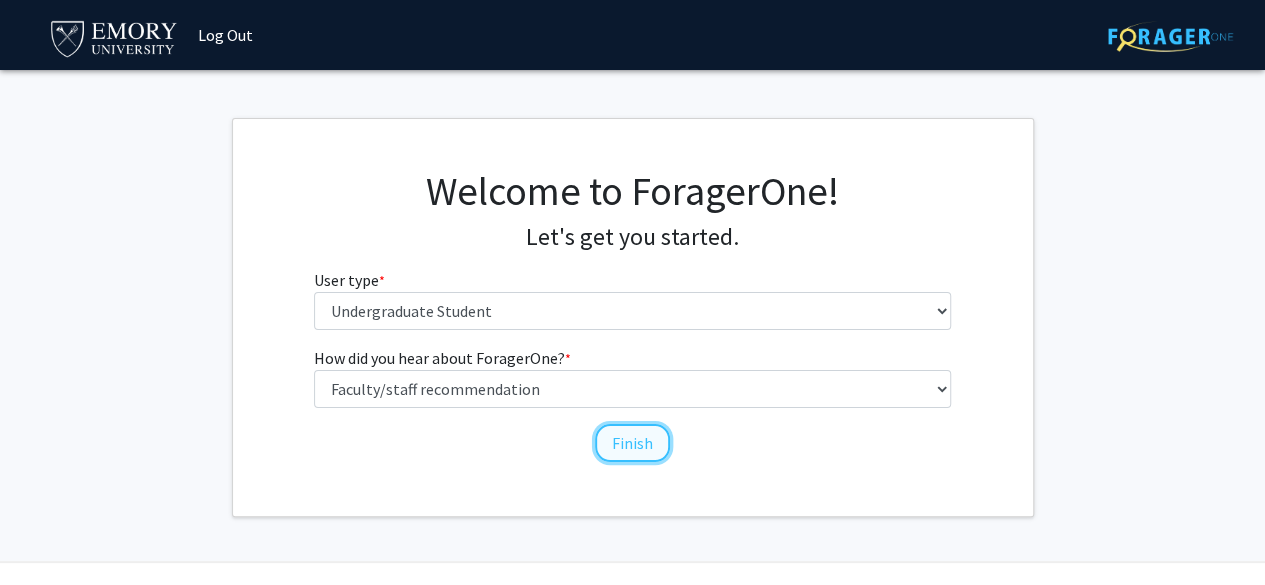 click on "Finish" 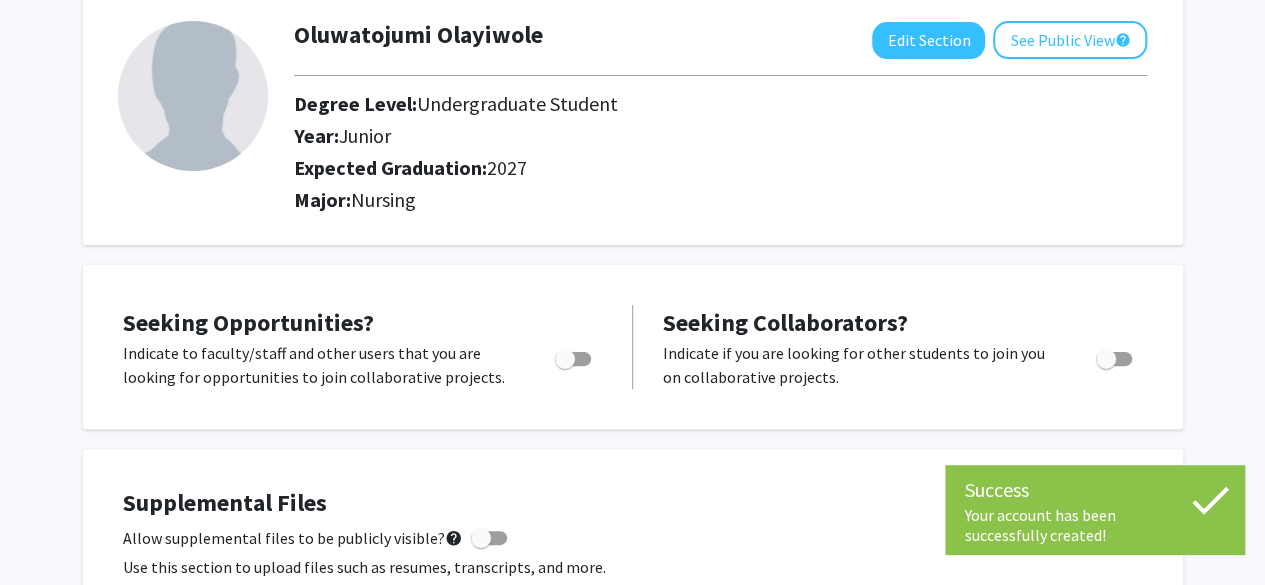 scroll, scrollTop: 112, scrollLeft: 0, axis: vertical 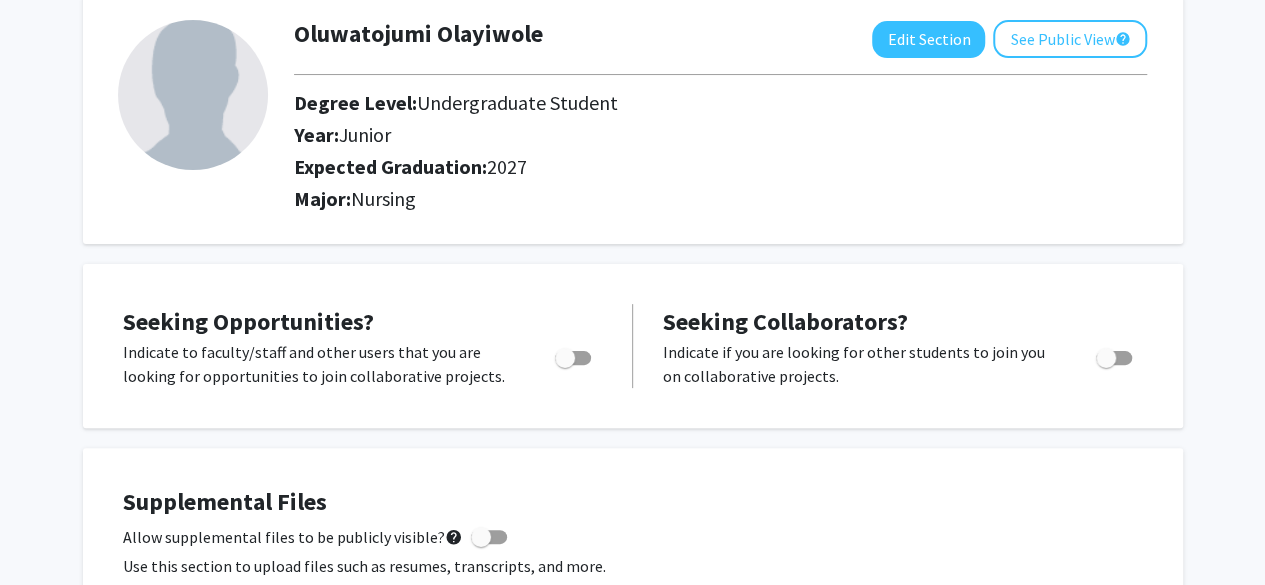 click at bounding box center [565, 358] 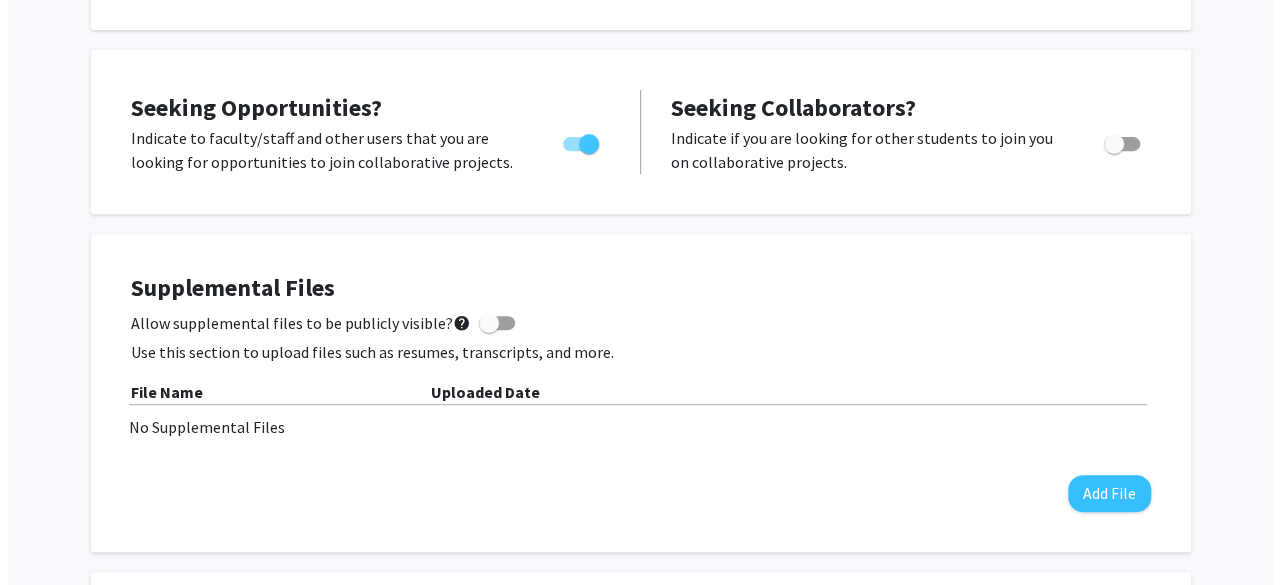 scroll, scrollTop: 0, scrollLeft: 0, axis: both 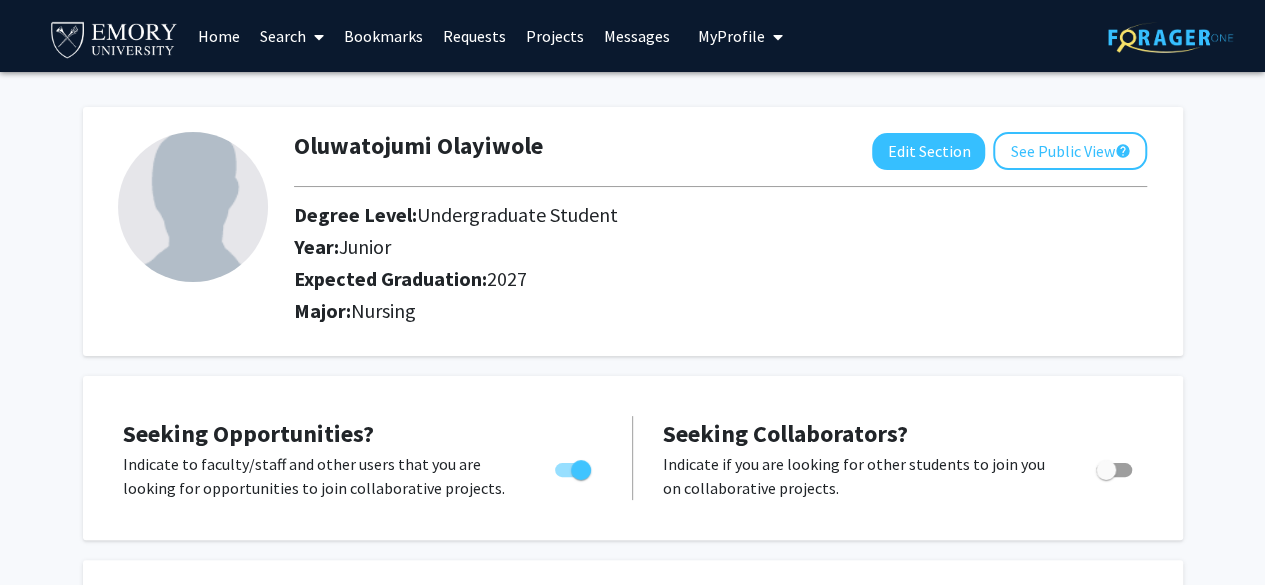 click on "Search" at bounding box center [292, 36] 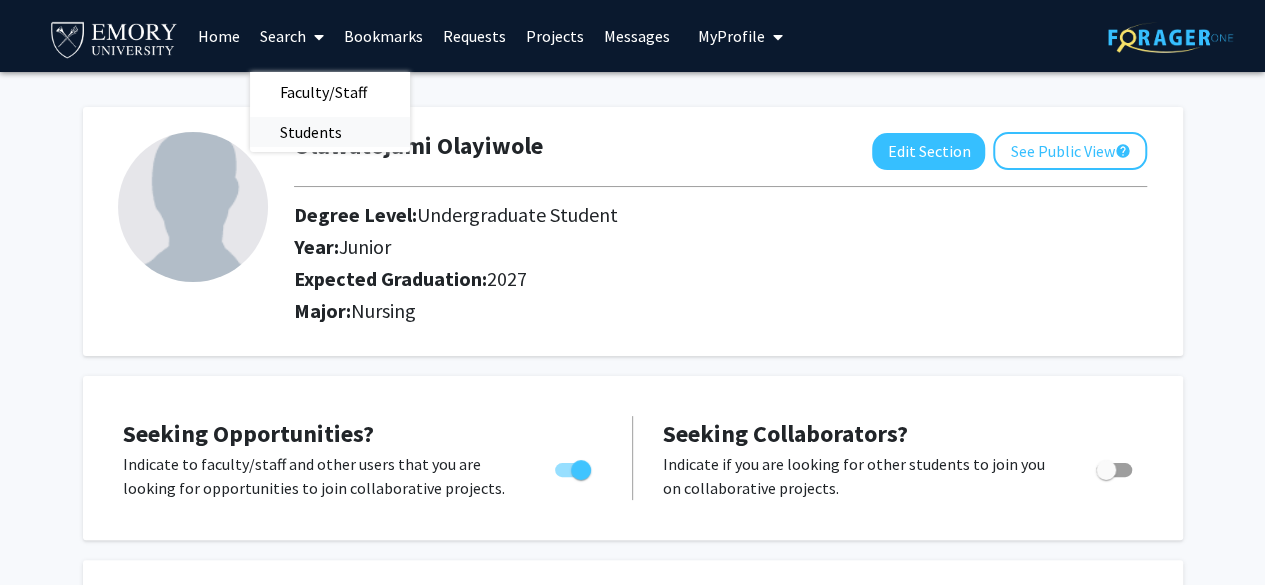 click on "Students" at bounding box center [311, 132] 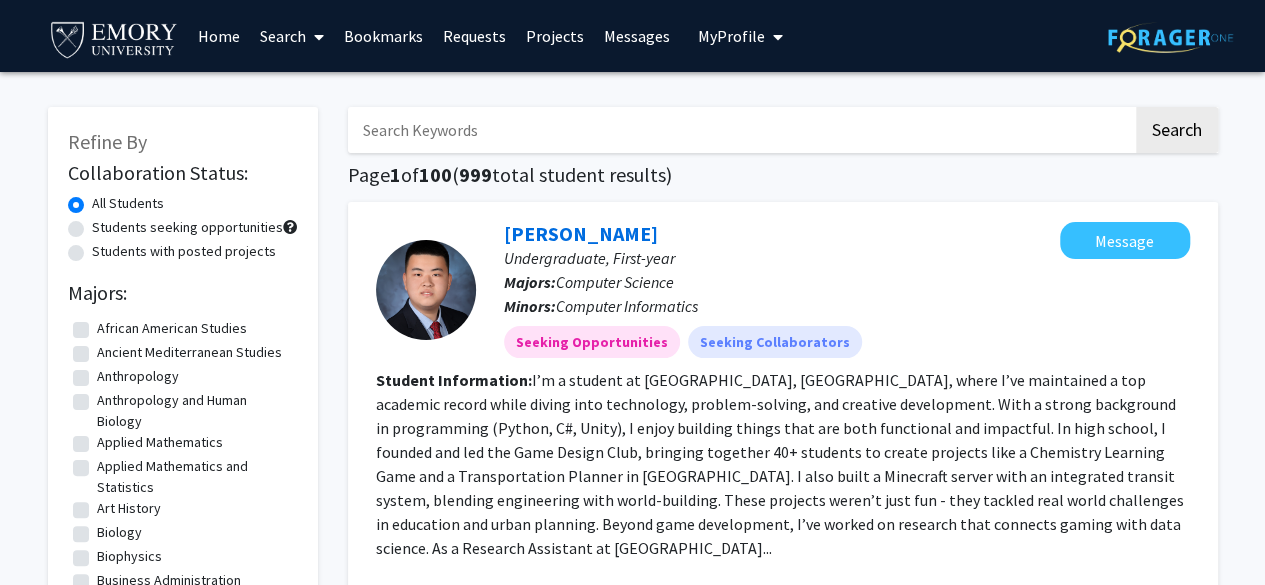 click at bounding box center (315, 37) 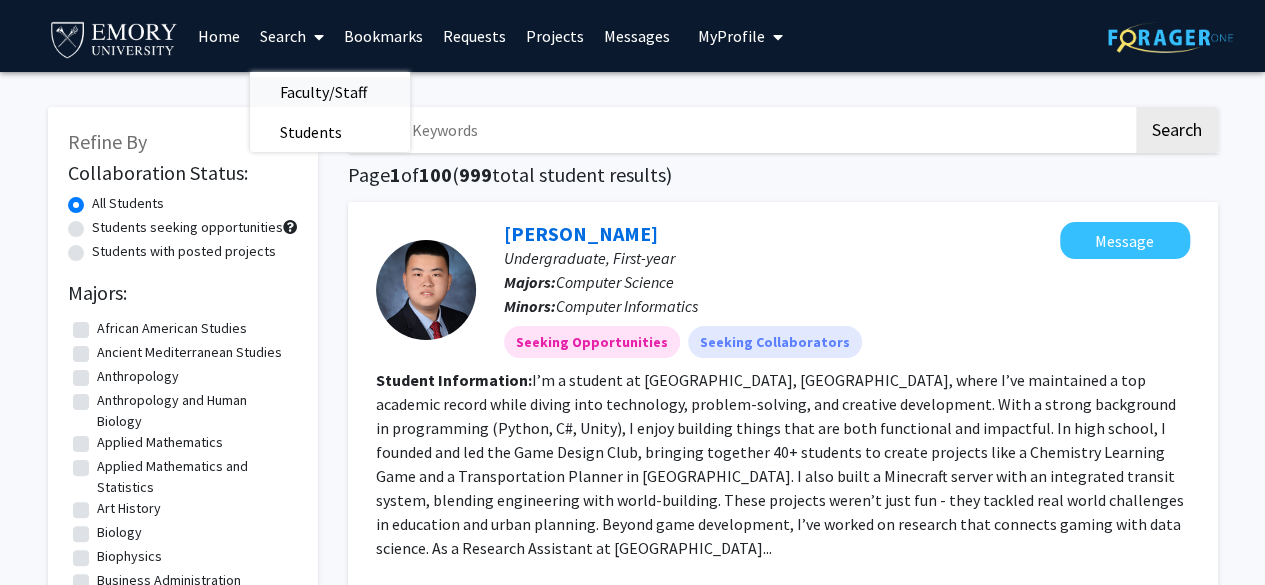 click on "Faculty/Staff" at bounding box center [323, 92] 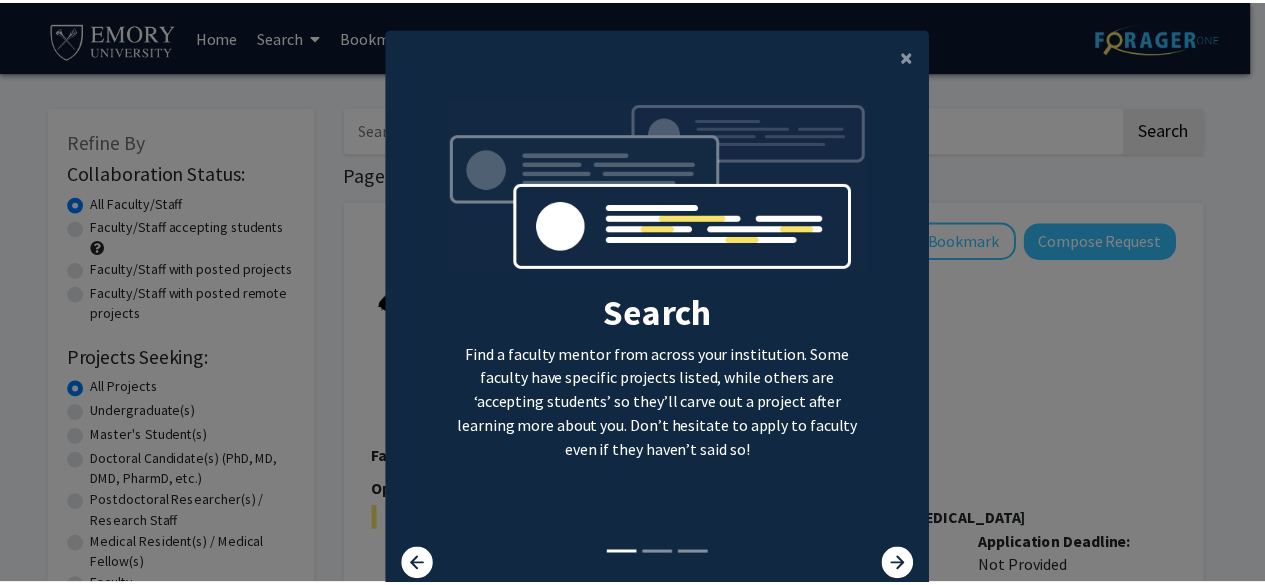 scroll, scrollTop: 80, scrollLeft: 0, axis: vertical 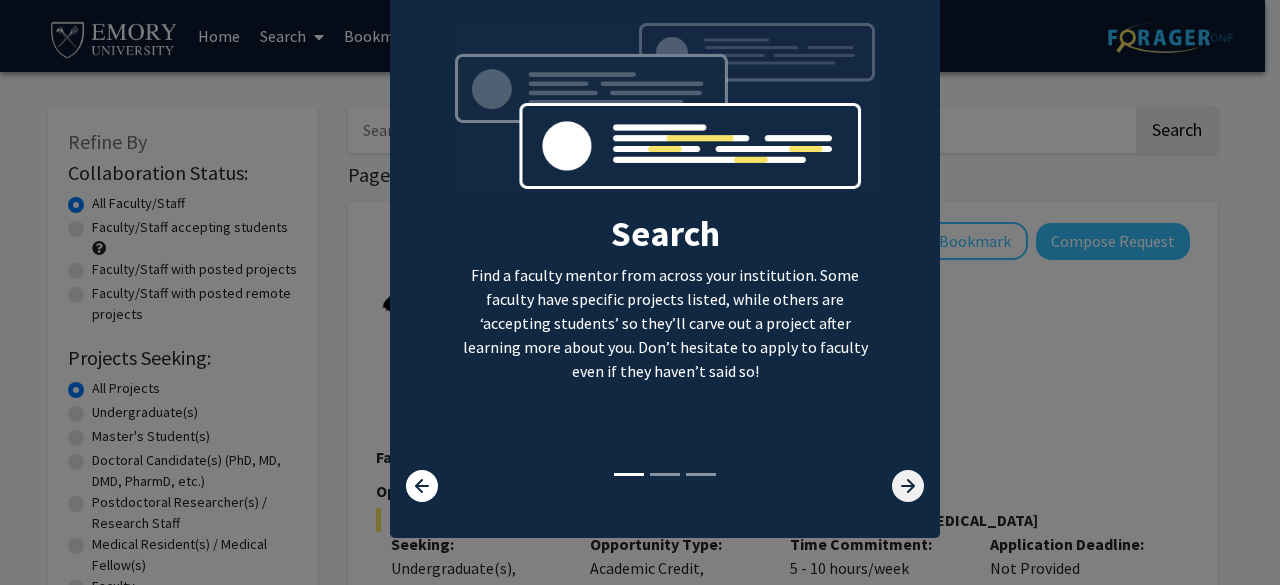 click 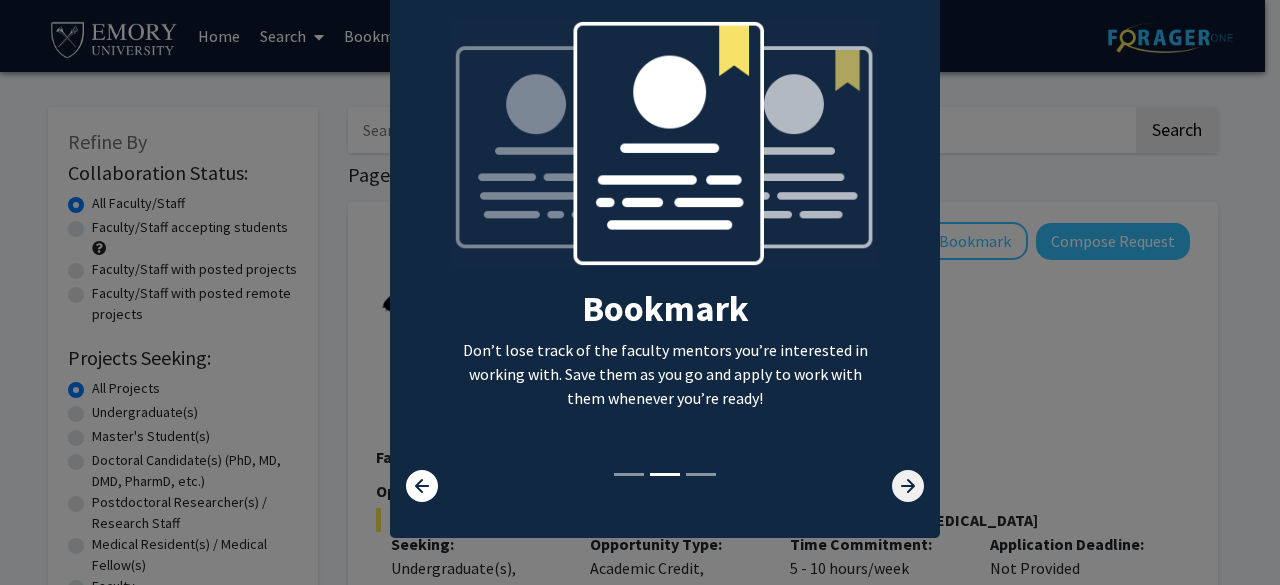 click 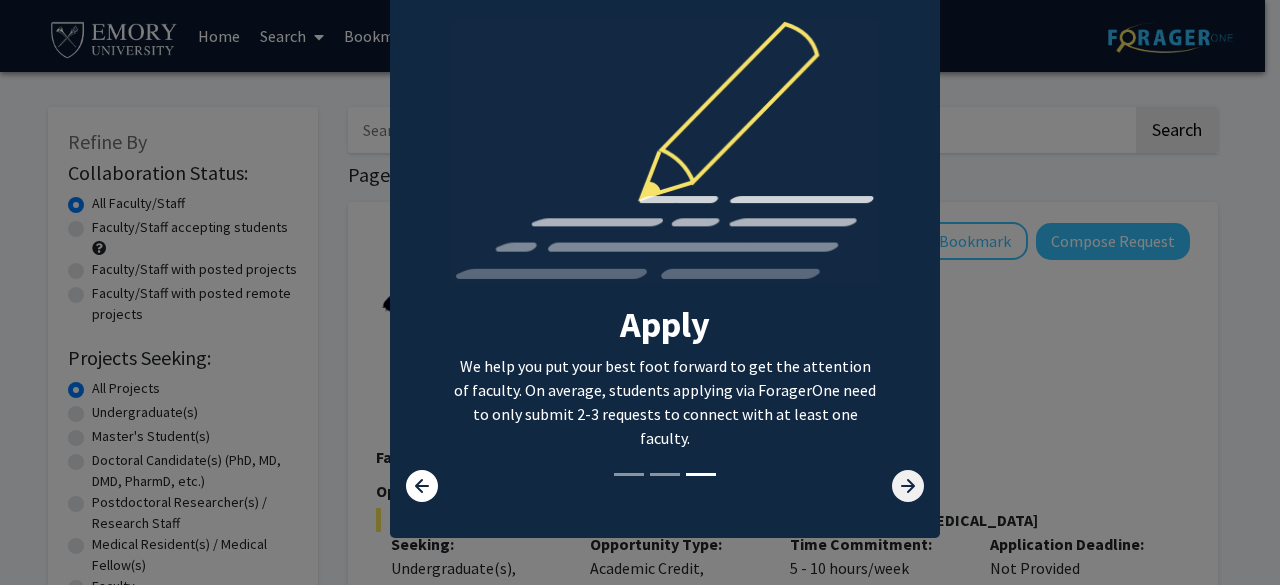 click 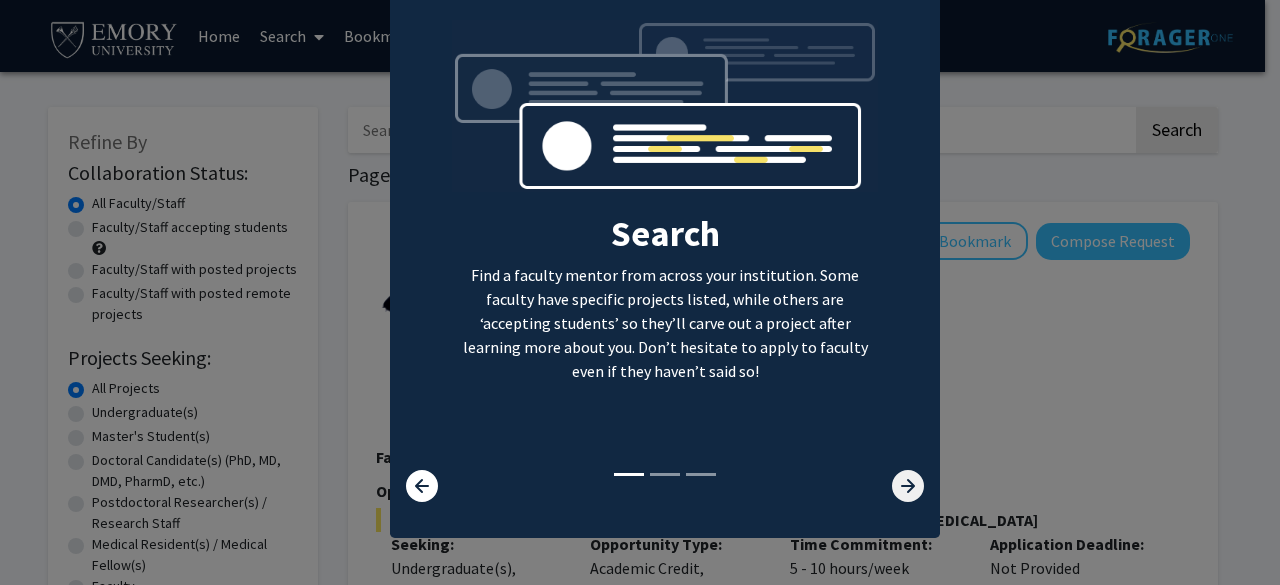click 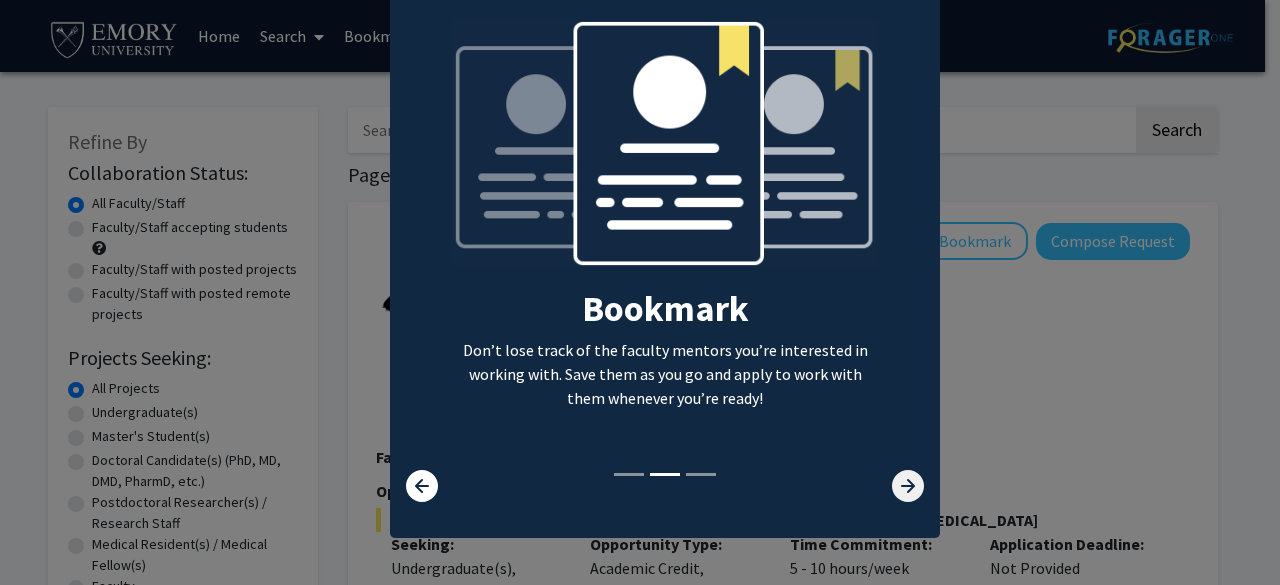 click 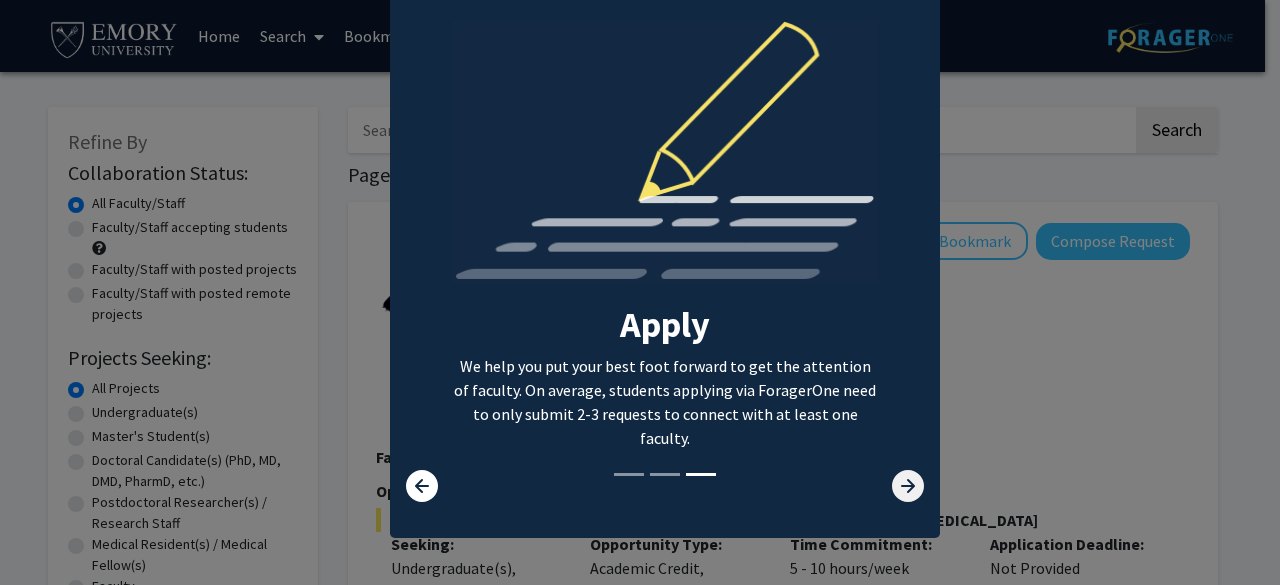 click 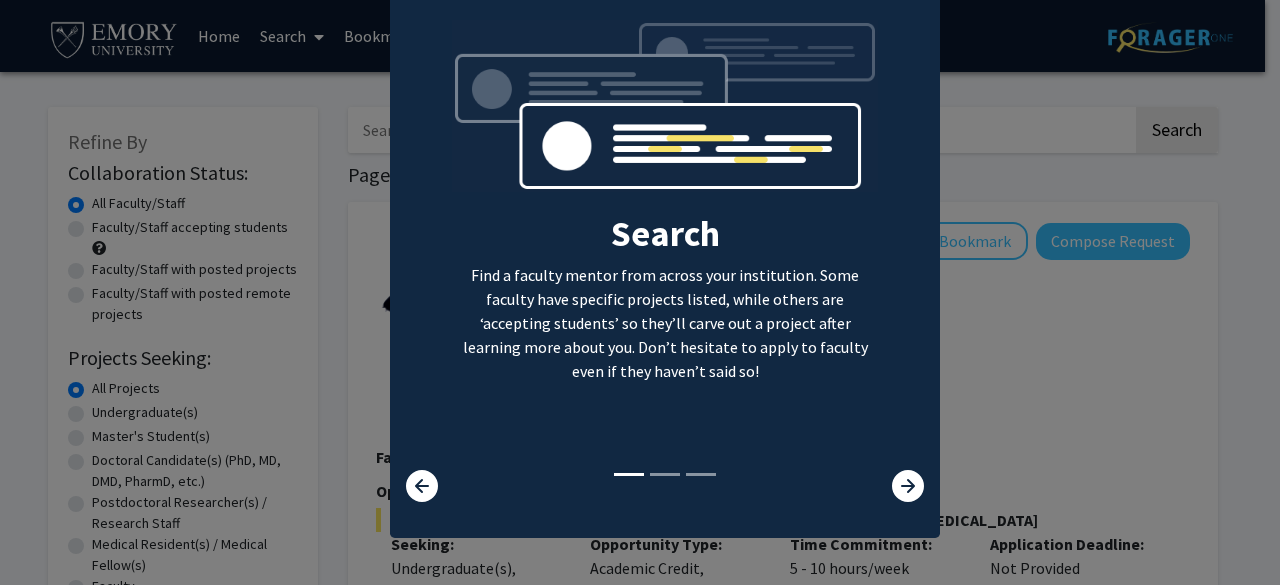 click on "× Search  Find a faculty mentor from across your institution. Some faculty have specific projects listed, while others are ‘accepting students’ so they’ll carve out a project after learning more about you. Don’t hesitate to apply to faculty even if they haven’t said so!  Bookmark  Don’t lose track of the faculty mentors you’re interested in working with. Save them as you go and apply to work with them whenever you’re ready!  Apply  We help you put your best foot forward to get the attention of faculty. On average, students applying via ForagerOne need to only submit 2-3 requests to connect with at least one faculty." 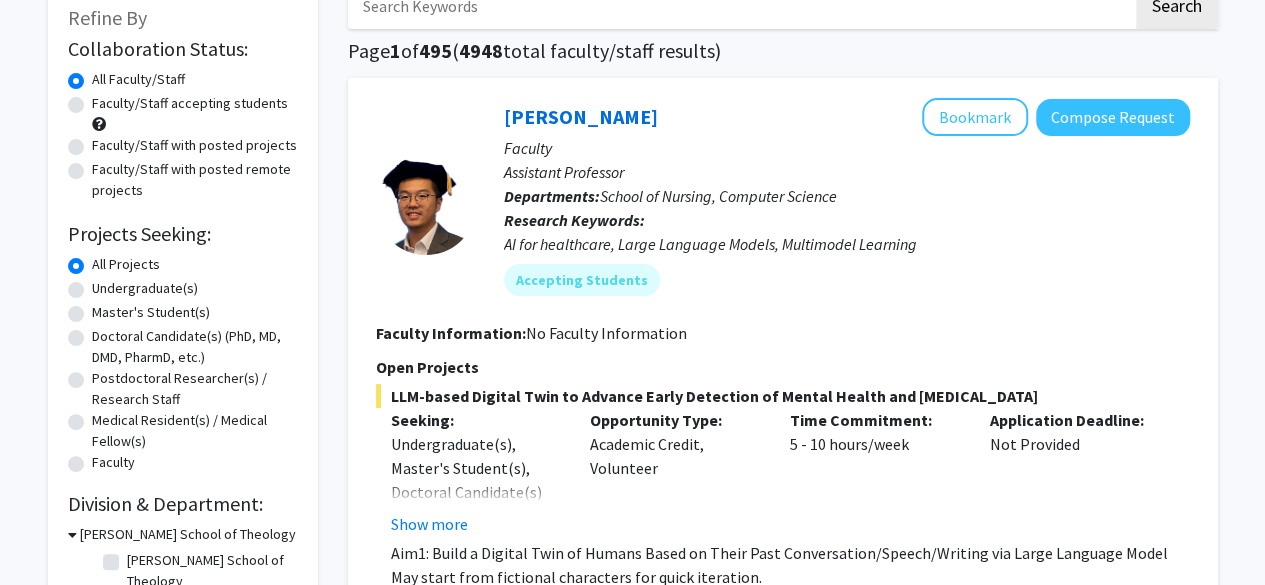 scroll, scrollTop: 126, scrollLeft: 0, axis: vertical 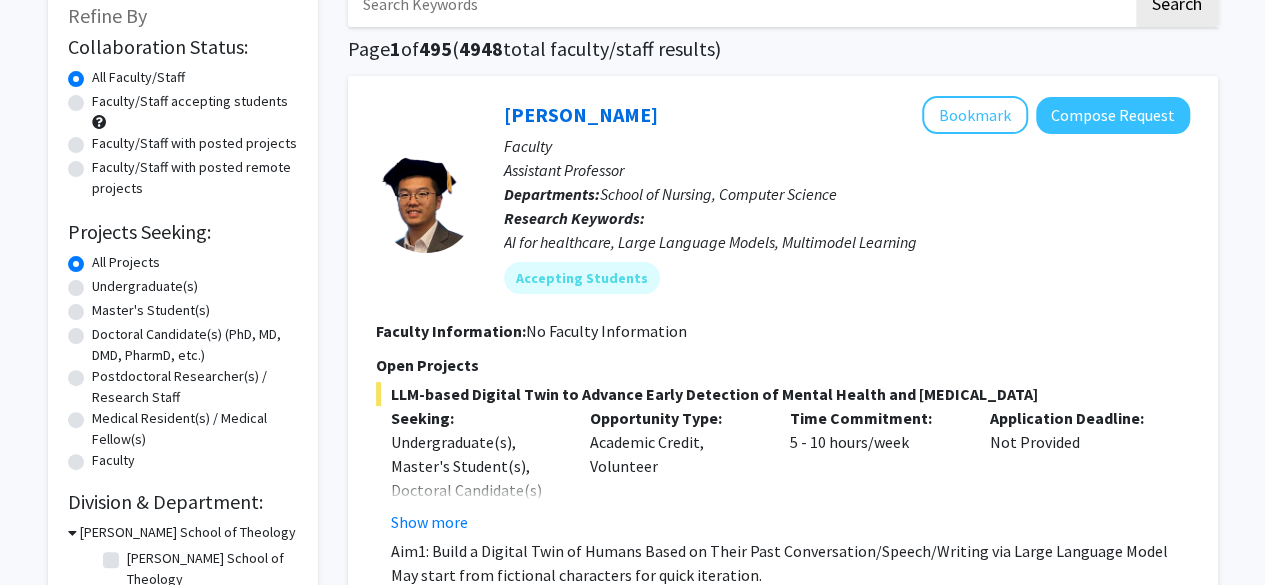 click on "Undergraduate(s)" 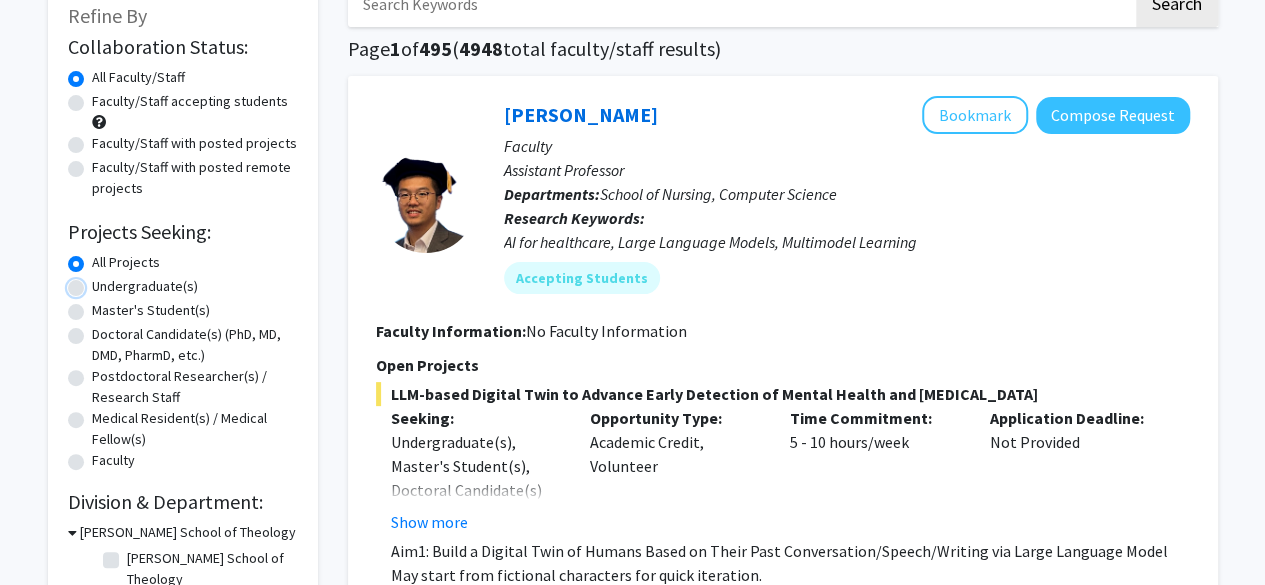 click on "Undergraduate(s)" at bounding box center [98, 282] 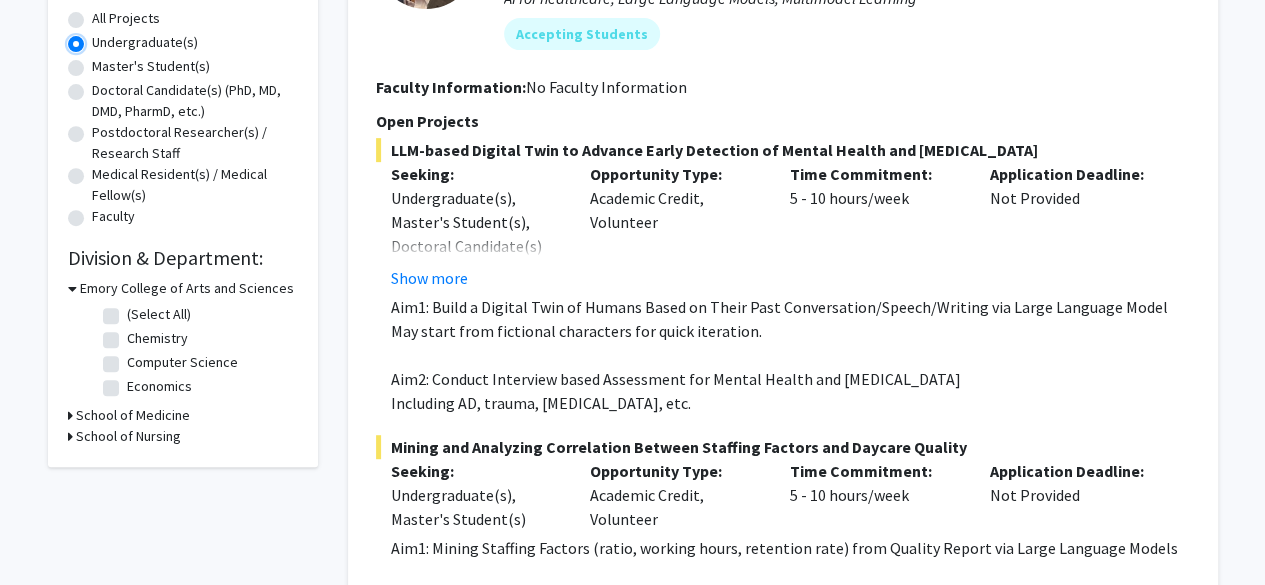 scroll, scrollTop: 380, scrollLeft: 0, axis: vertical 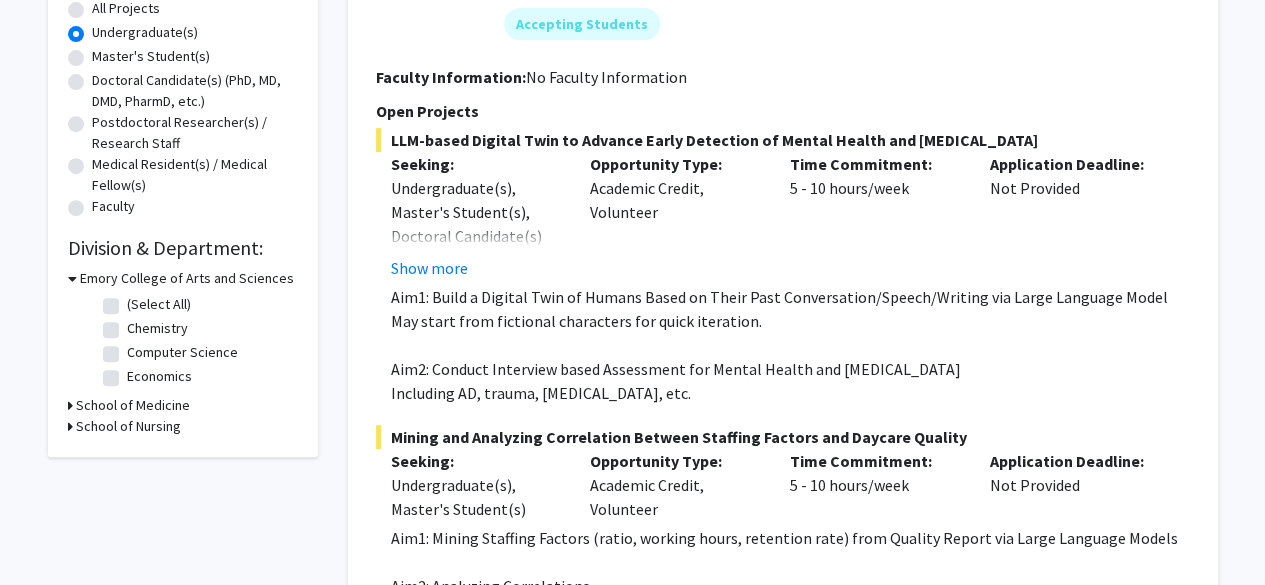click on "School of Medicine" at bounding box center [133, 405] 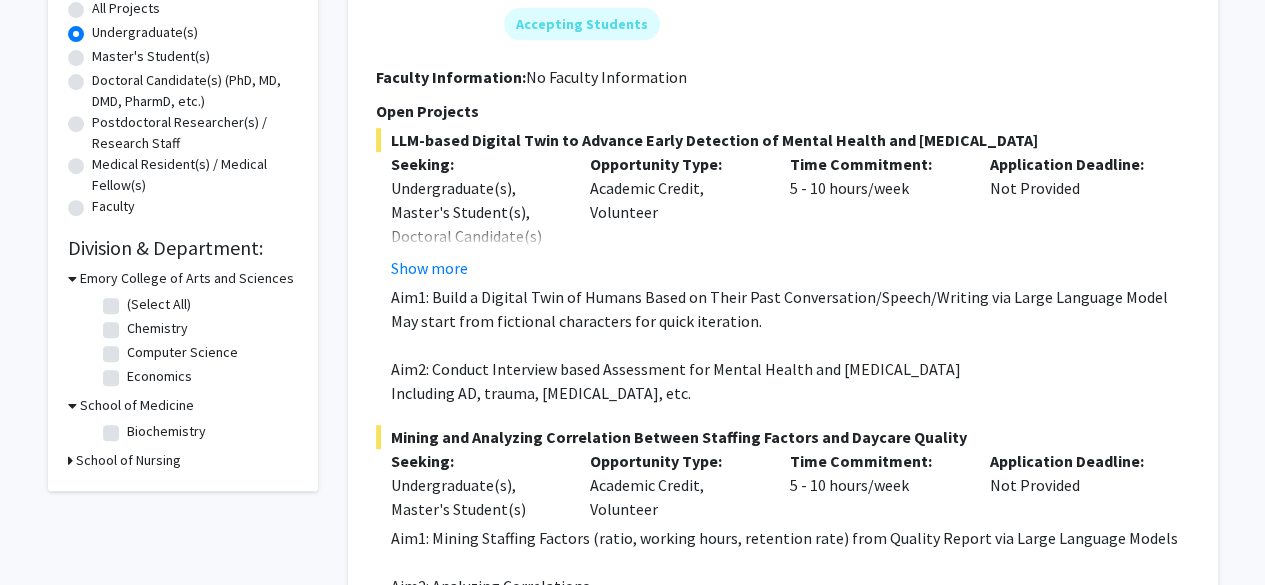 click on "School of Nursing" at bounding box center [128, 460] 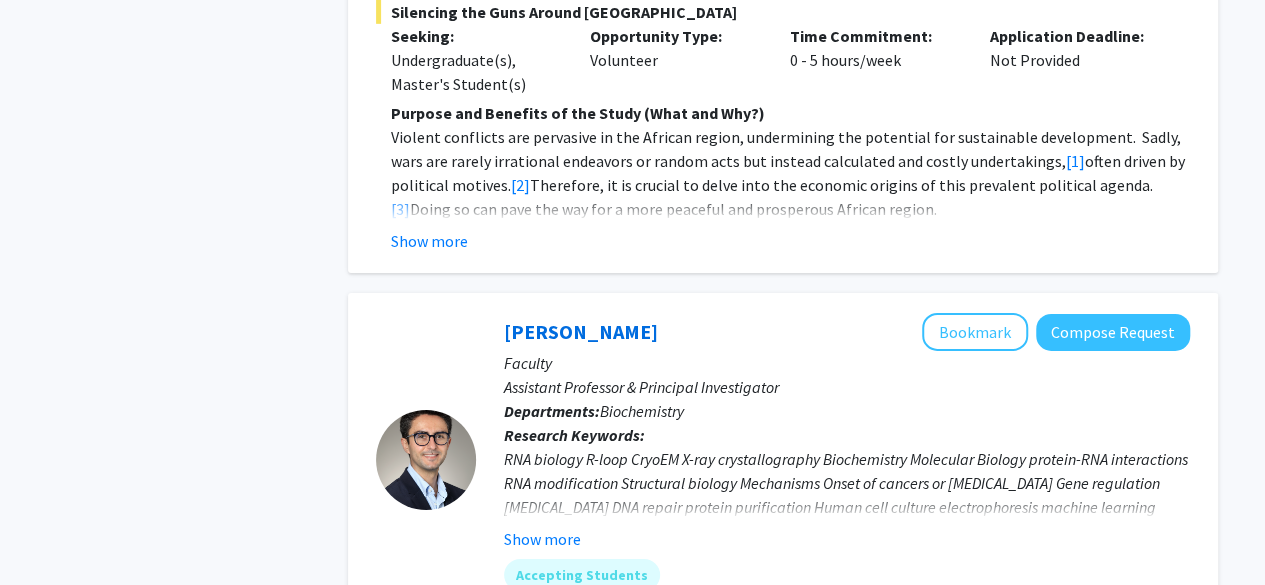 scroll, scrollTop: 3855, scrollLeft: 0, axis: vertical 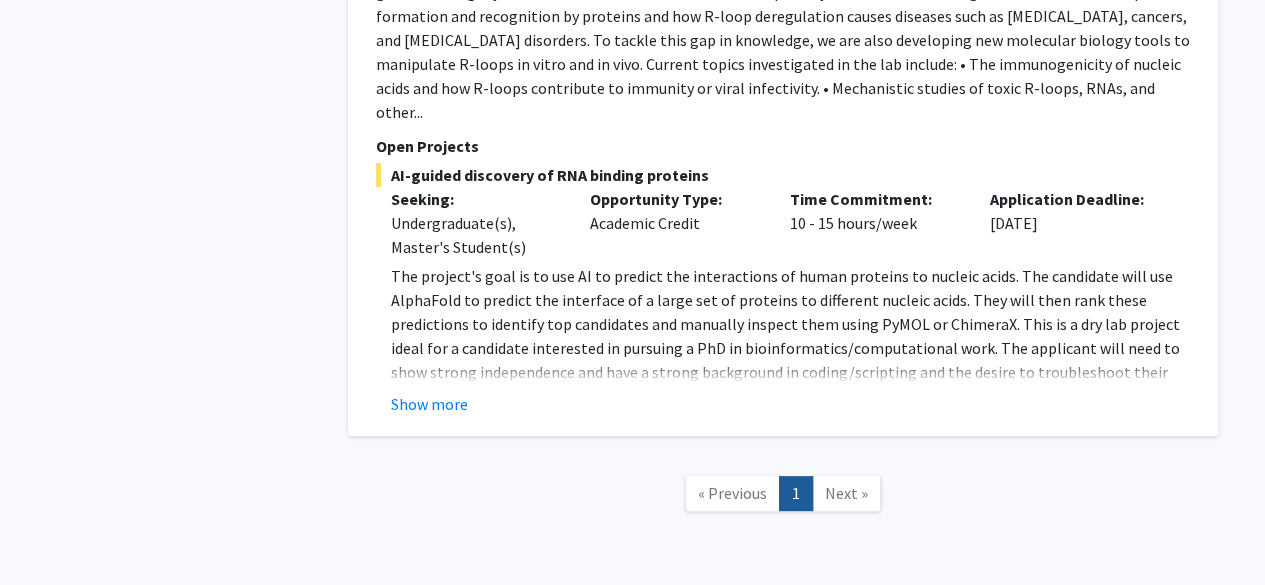 click on "Next »" 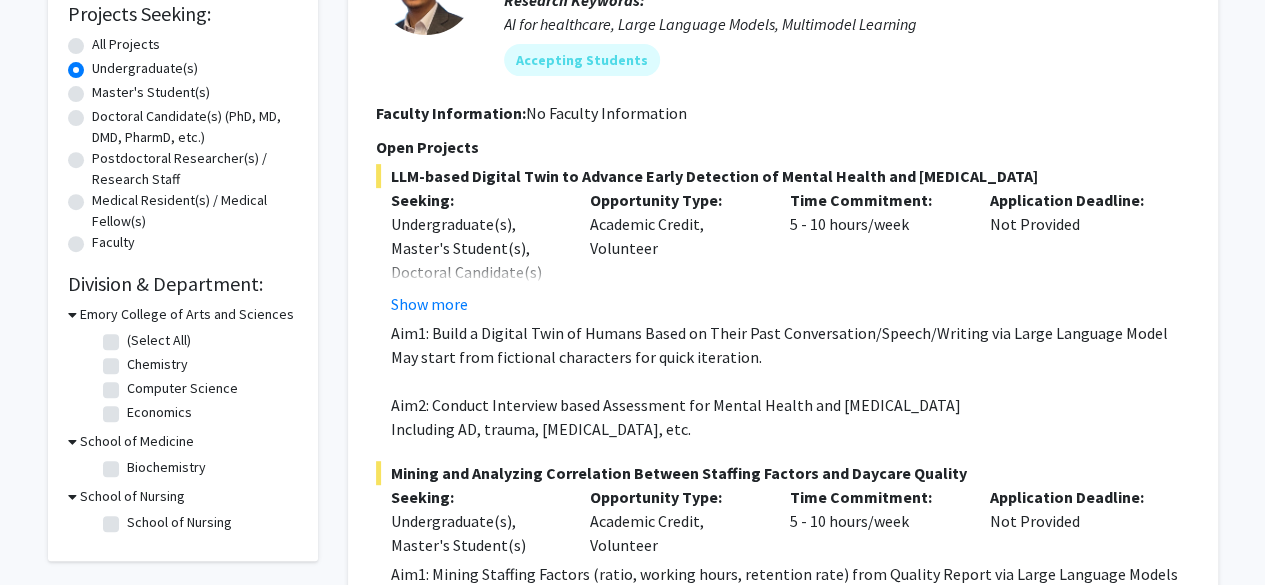 scroll, scrollTop: 347, scrollLeft: 0, axis: vertical 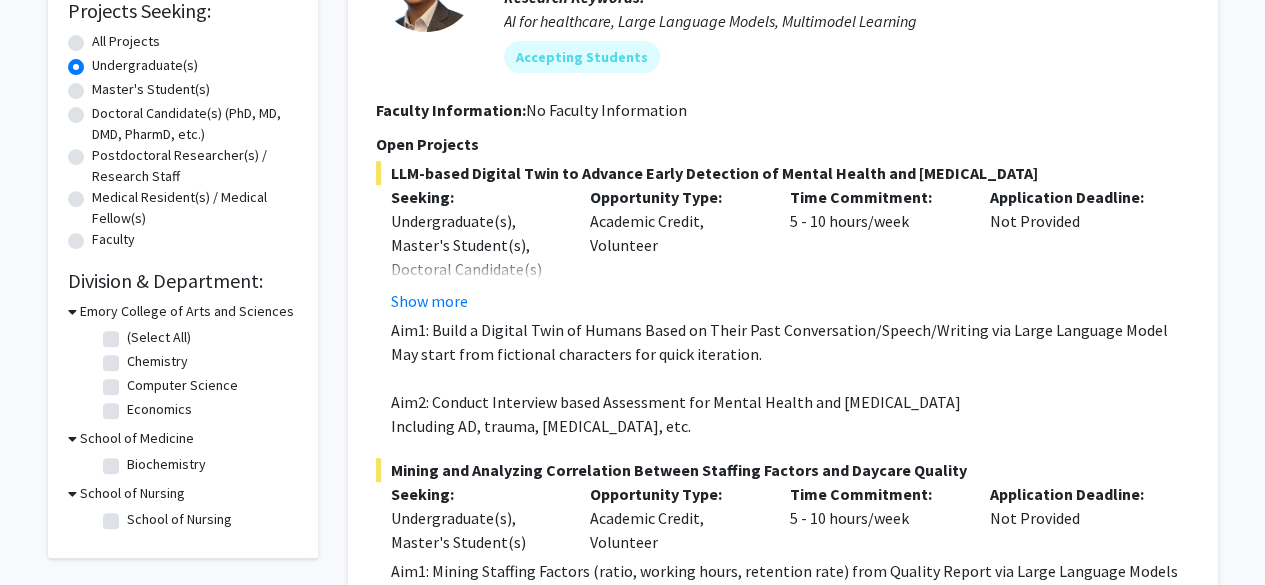 click on "(Select All)" 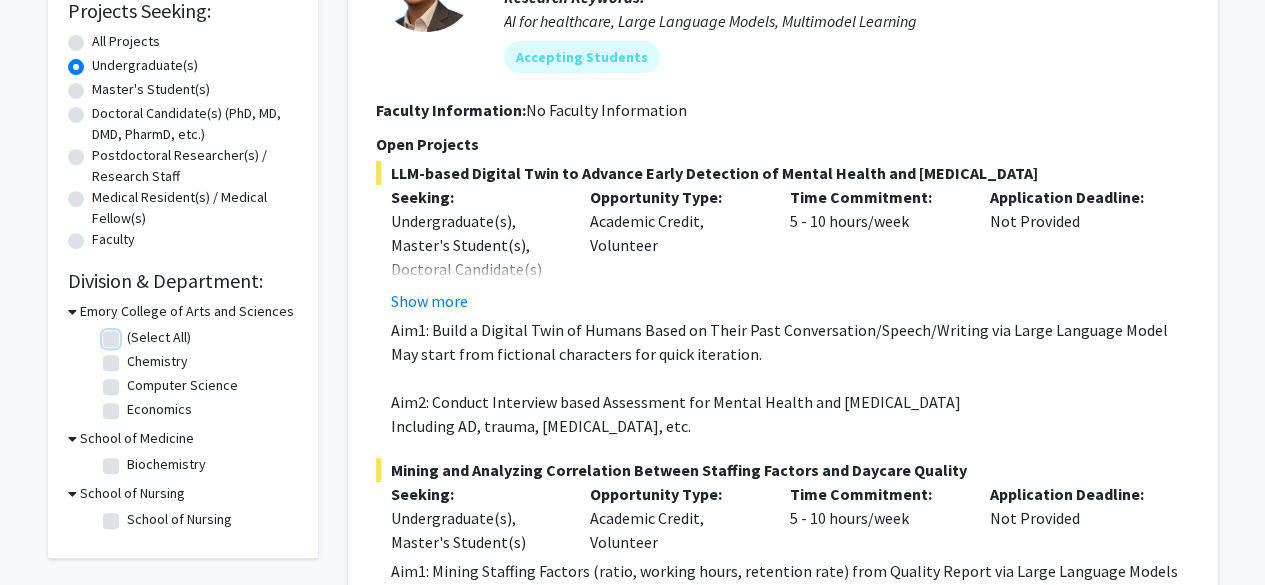 click on "(Select All)" at bounding box center [133, 333] 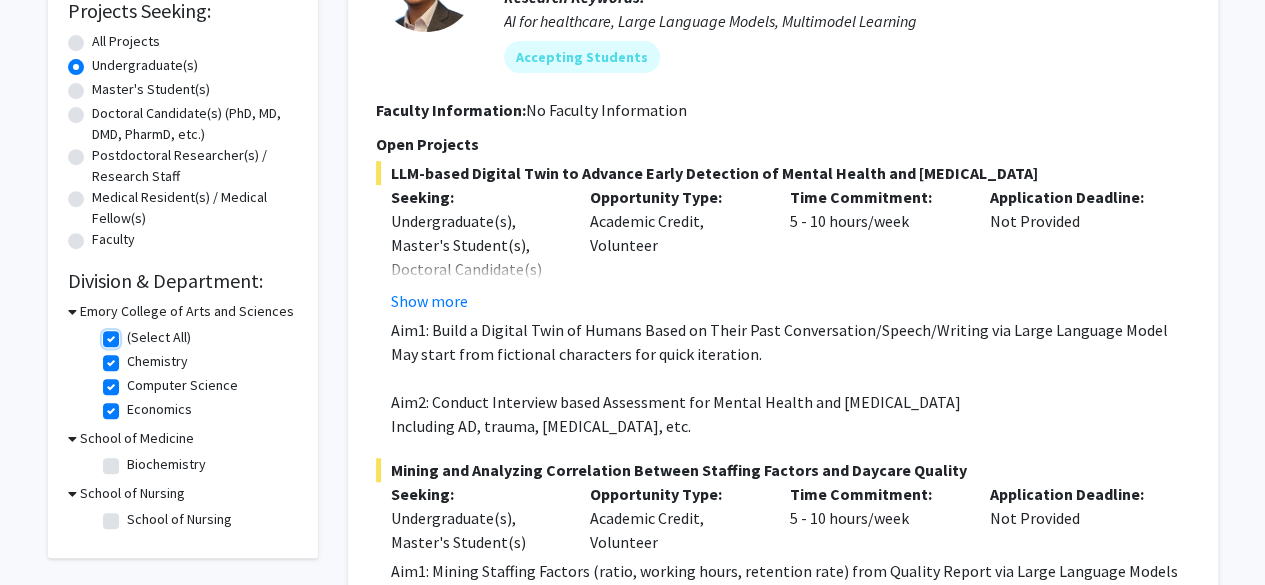 checkbox on "true" 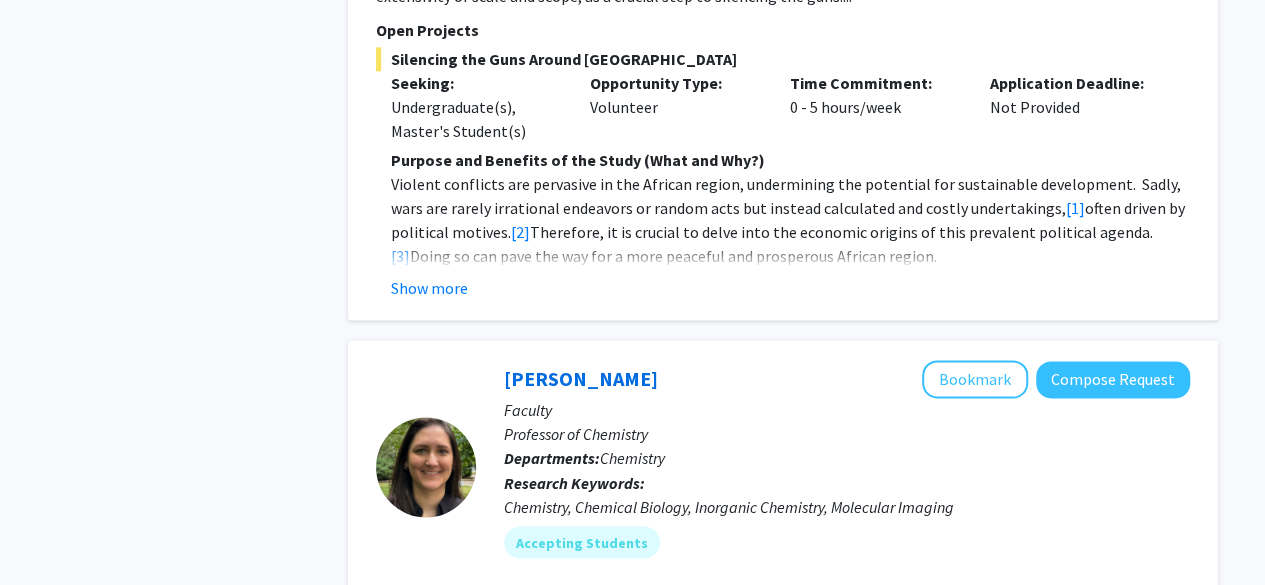 scroll, scrollTop: 1525, scrollLeft: 0, axis: vertical 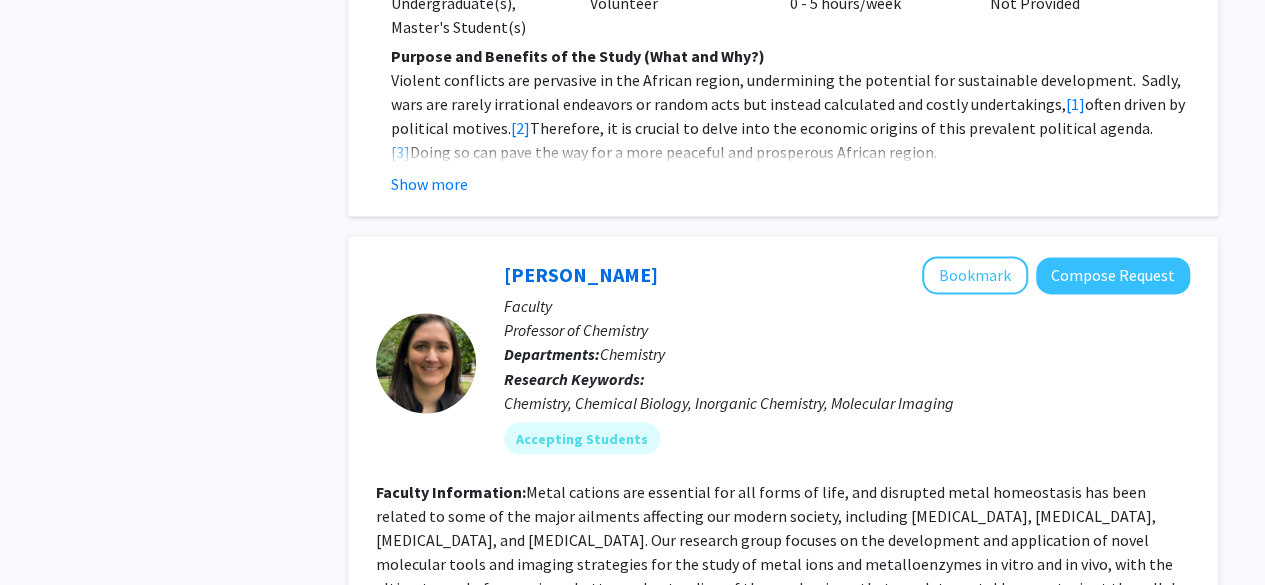 drag, startPoint x: 546, startPoint y: 329, endPoint x: 419, endPoint y: 303, distance: 129.6341 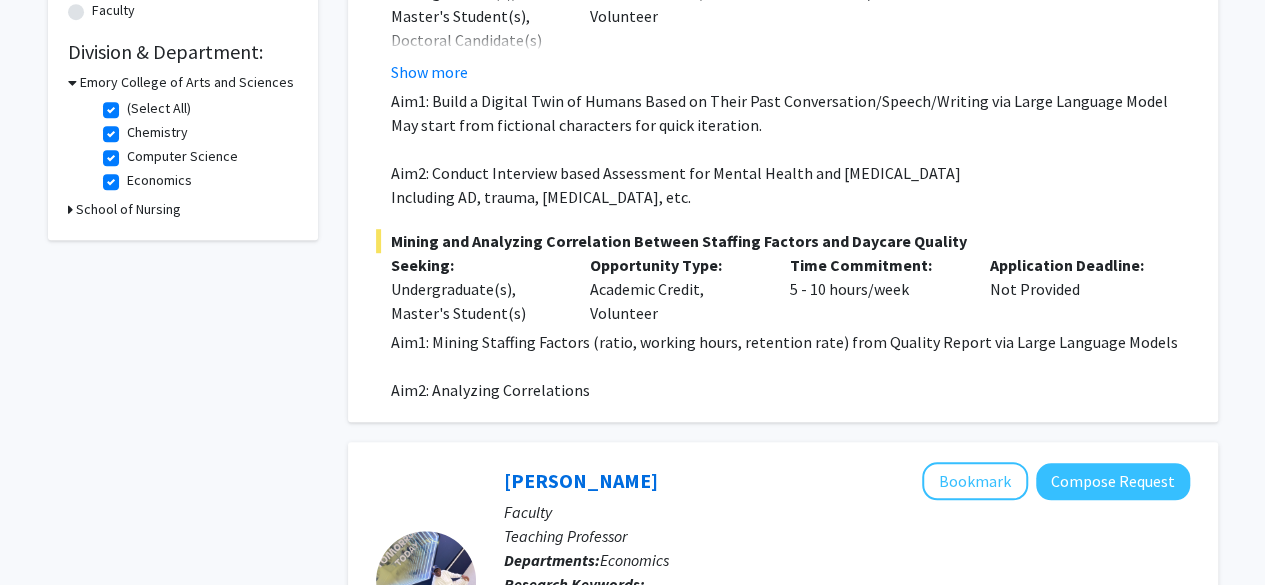 scroll, scrollTop: 0, scrollLeft: 0, axis: both 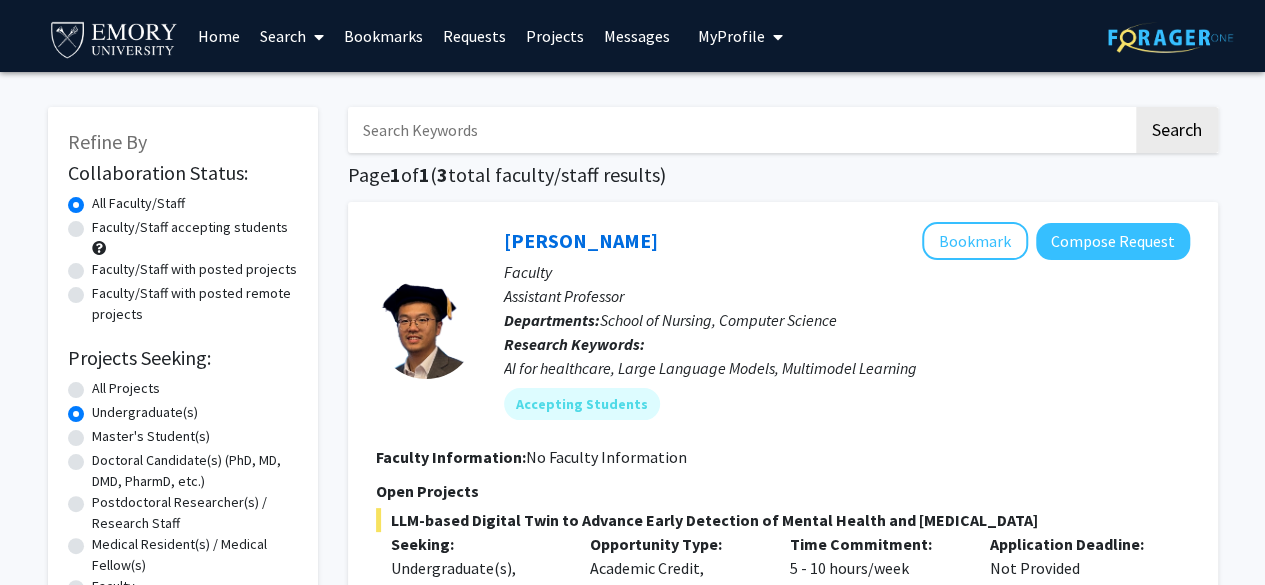 click at bounding box center (315, 37) 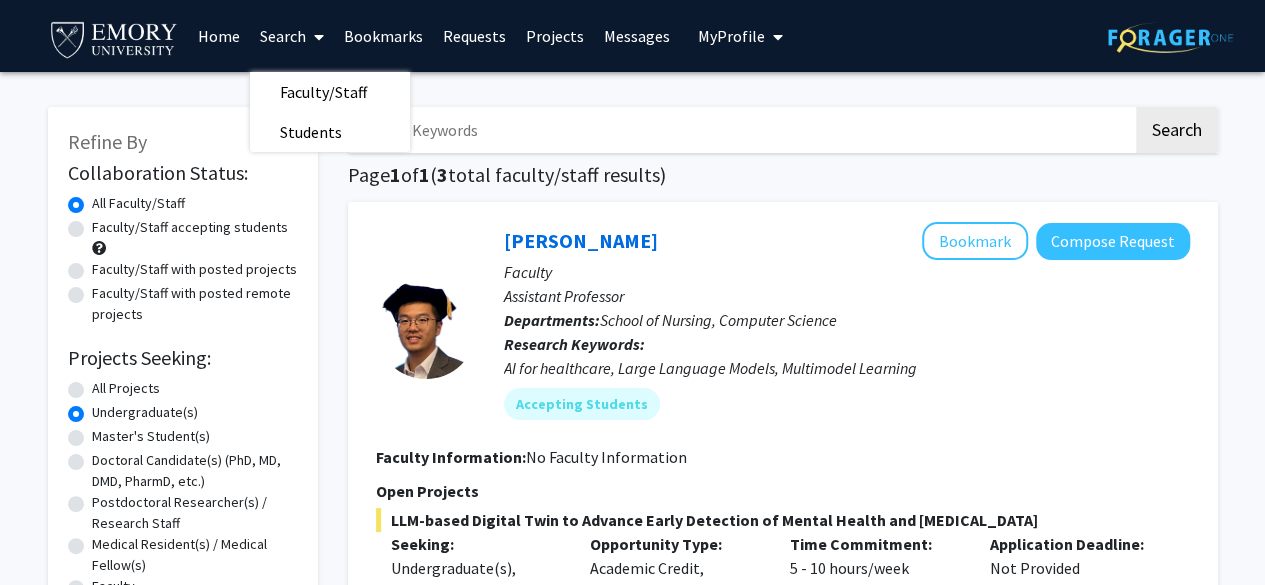 click on "Home" at bounding box center (219, 36) 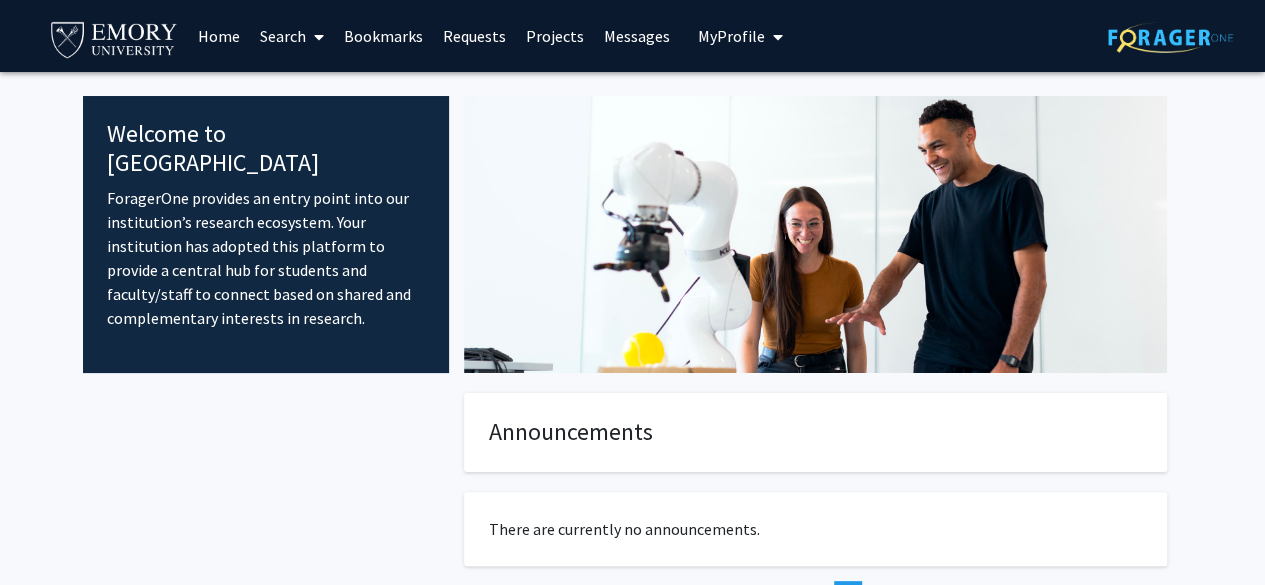 click on "Projects" at bounding box center (555, 36) 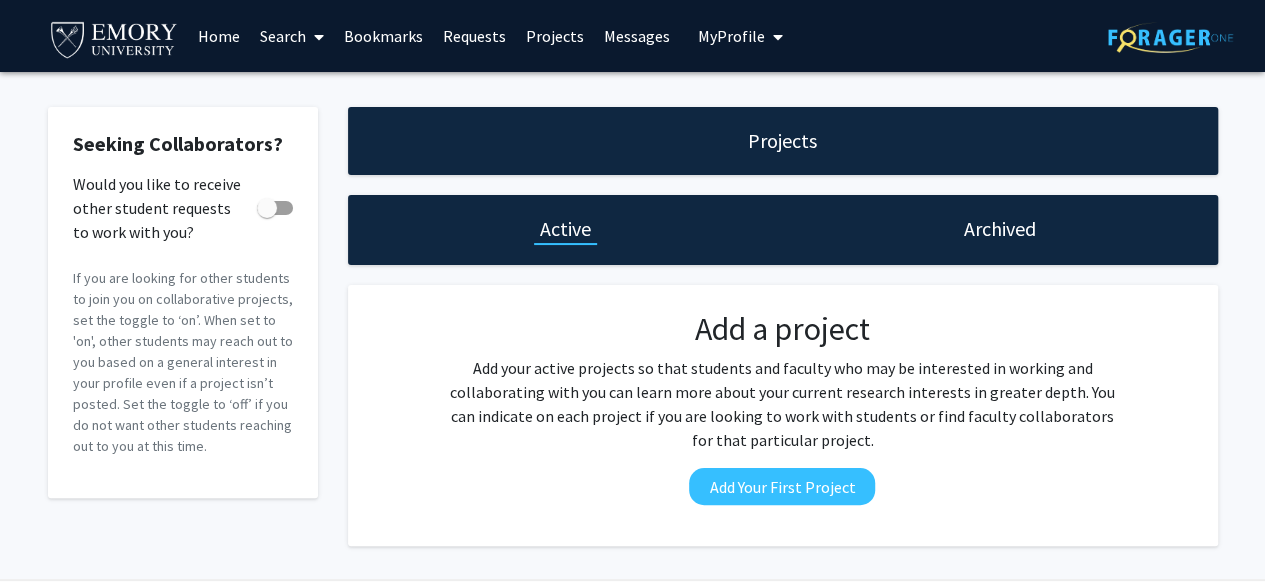 click on "Requests" at bounding box center (474, 36) 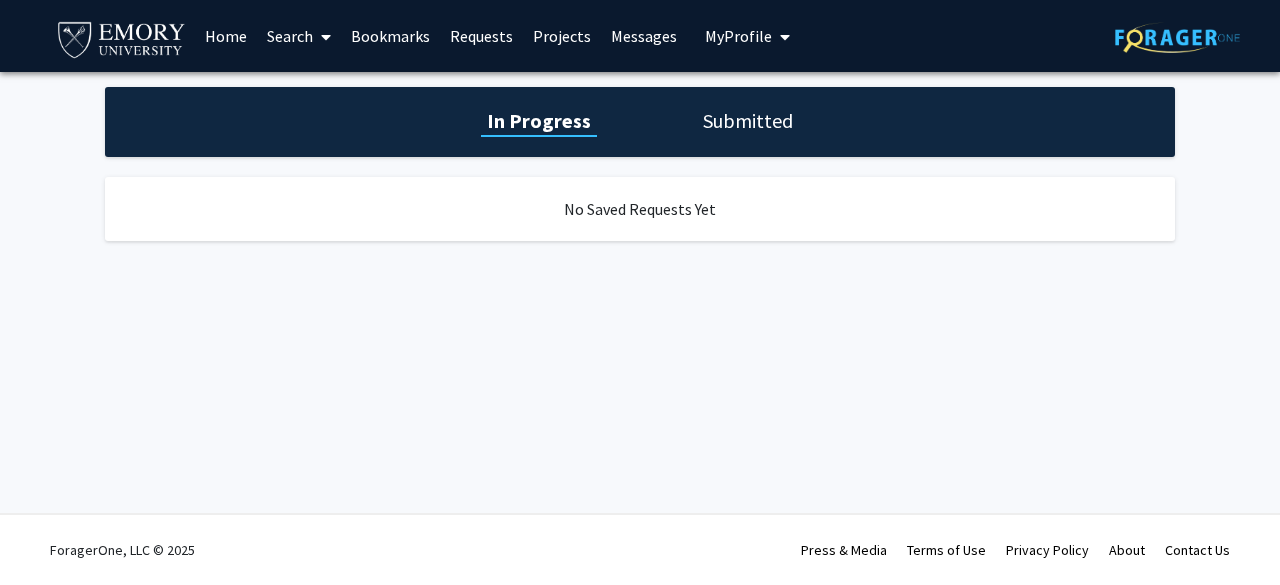 click on "Bookmarks" at bounding box center (390, 36) 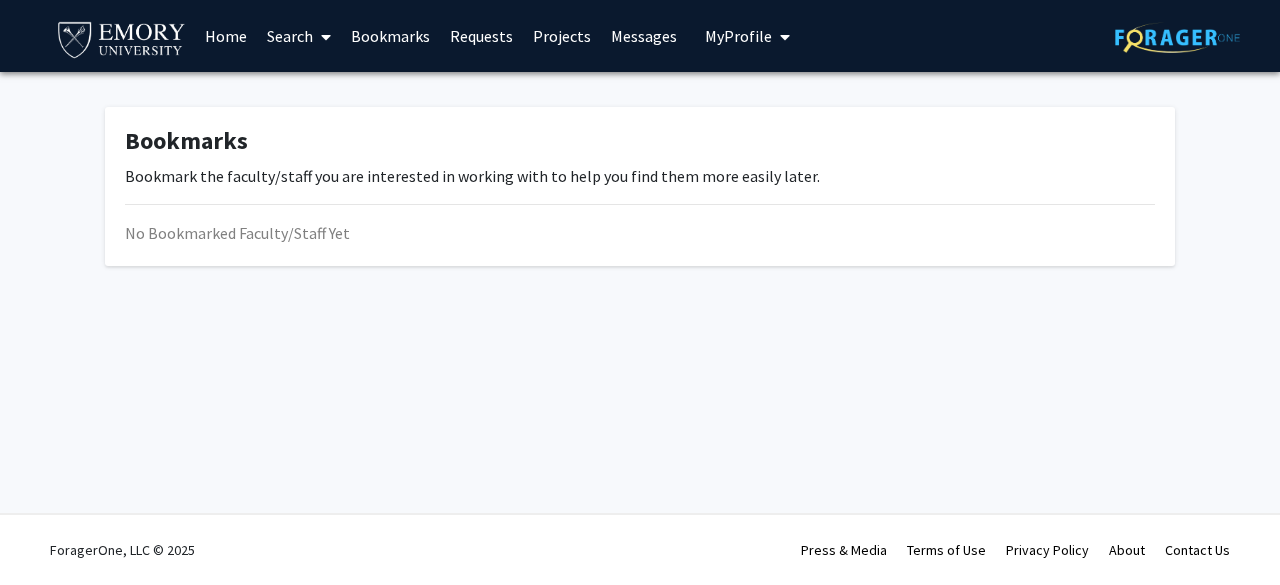 click on "Search" at bounding box center (299, 36) 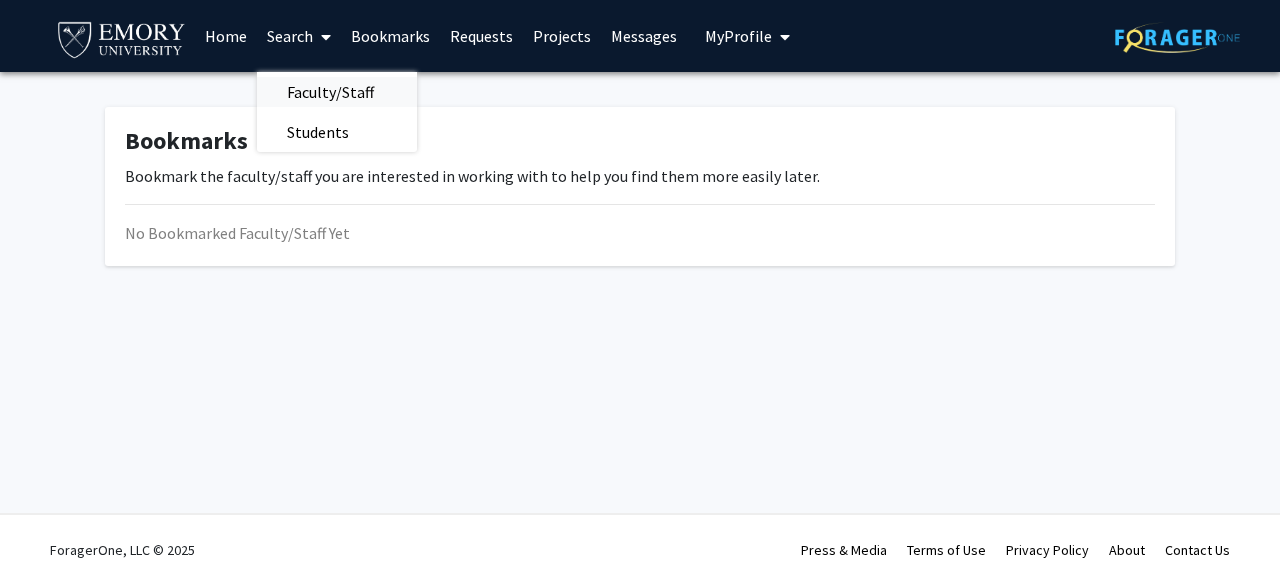 click on "Faculty/Staff" at bounding box center [330, 92] 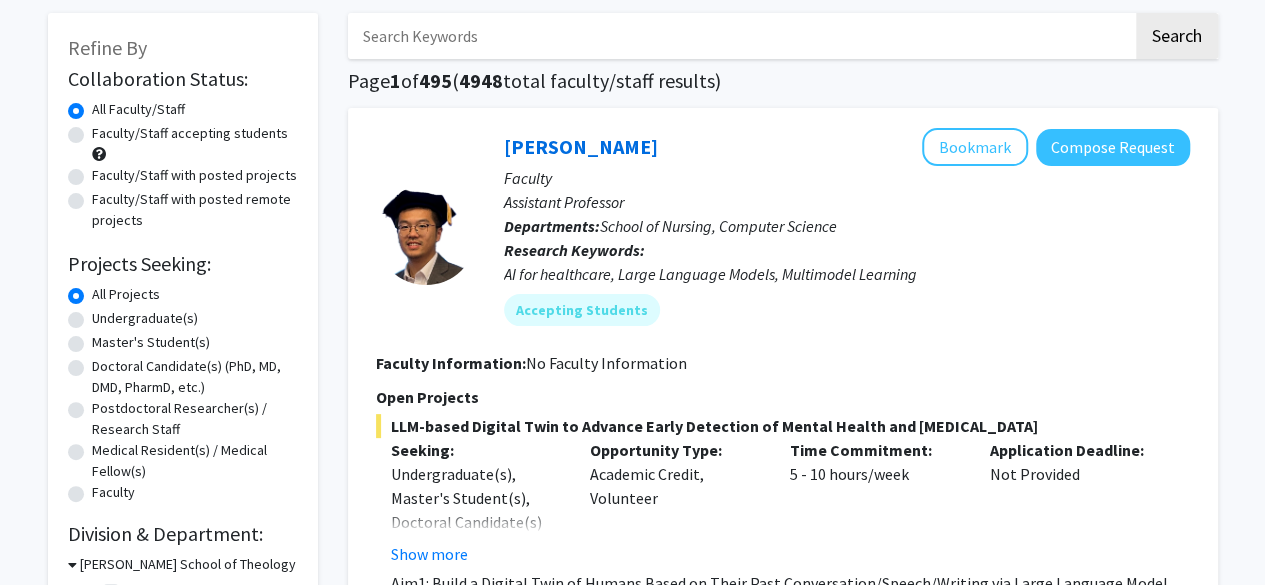 scroll, scrollTop: 85, scrollLeft: 0, axis: vertical 